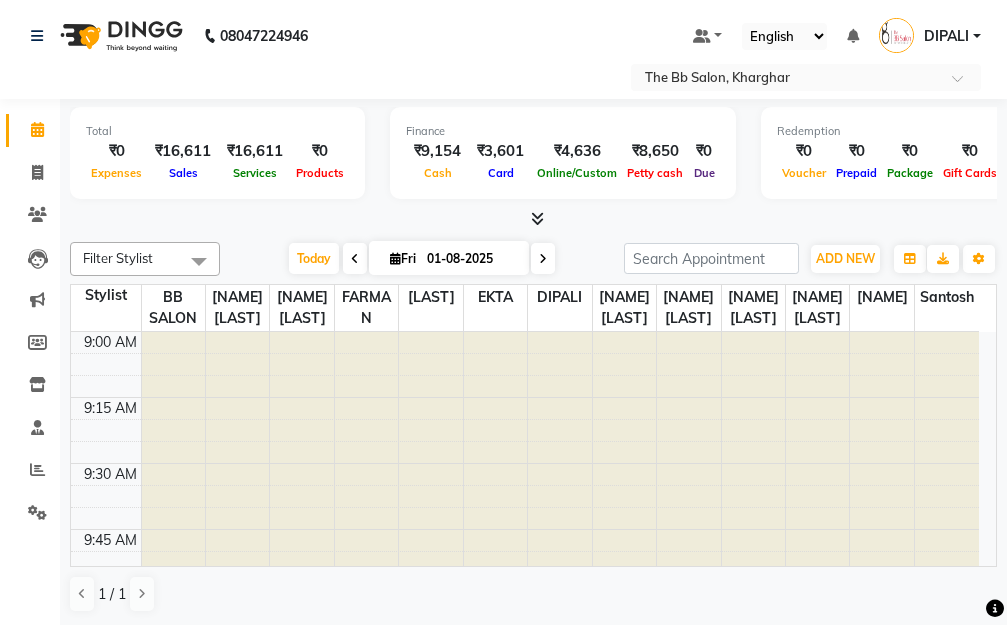 scroll, scrollTop: 0, scrollLeft: 0, axis: both 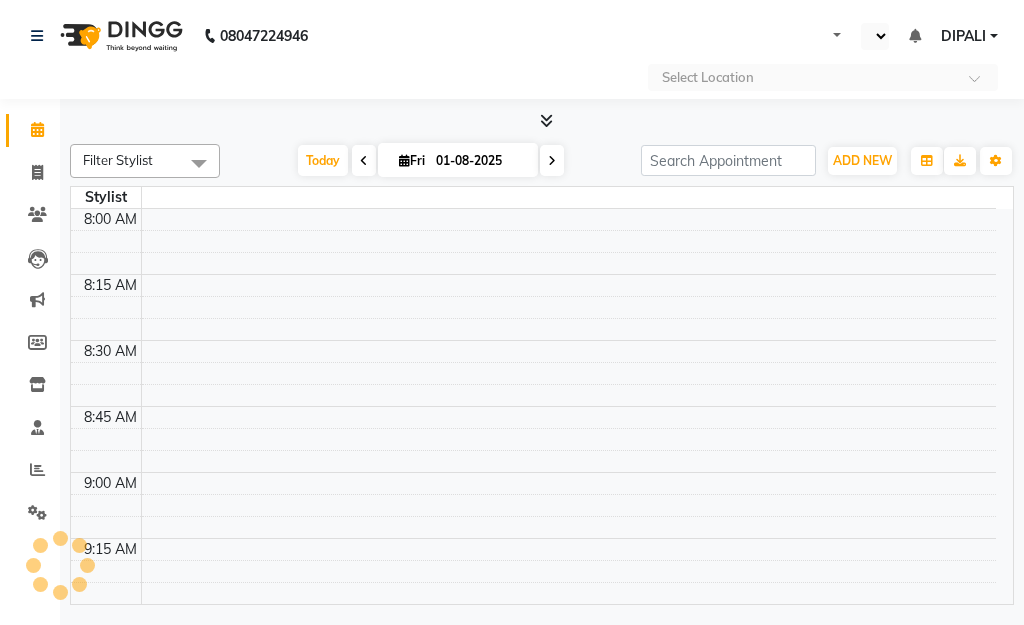 select on "en" 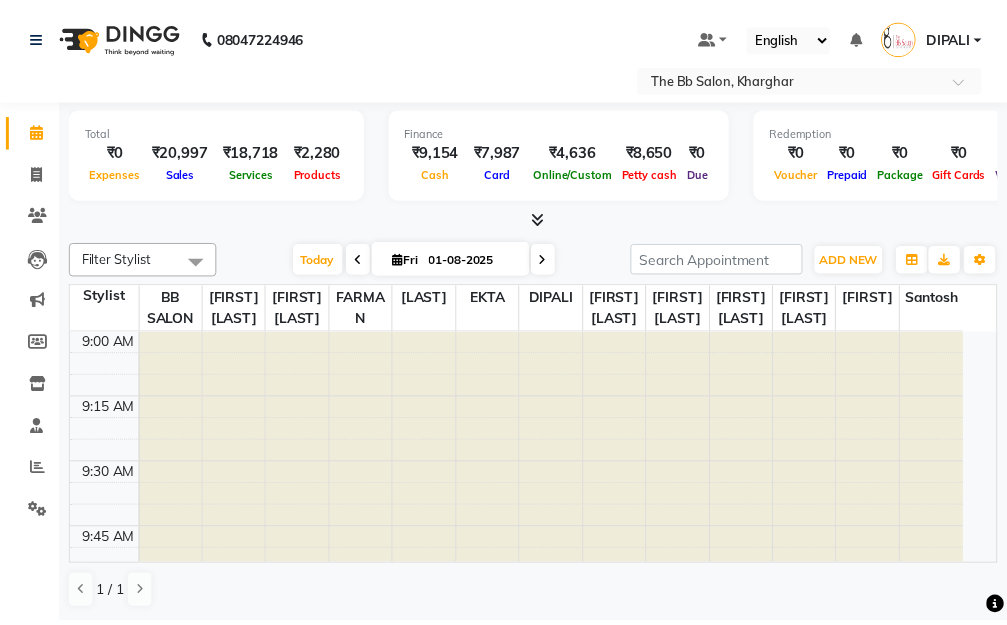 scroll, scrollTop: 0, scrollLeft: 0, axis: both 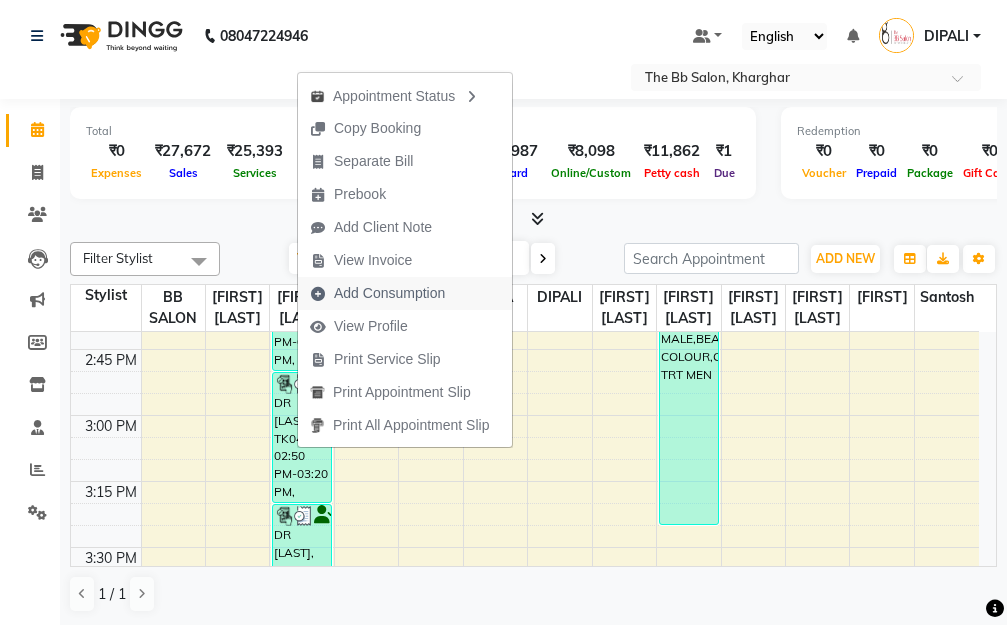 click on "Add Consumption" at bounding box center (389, 293) 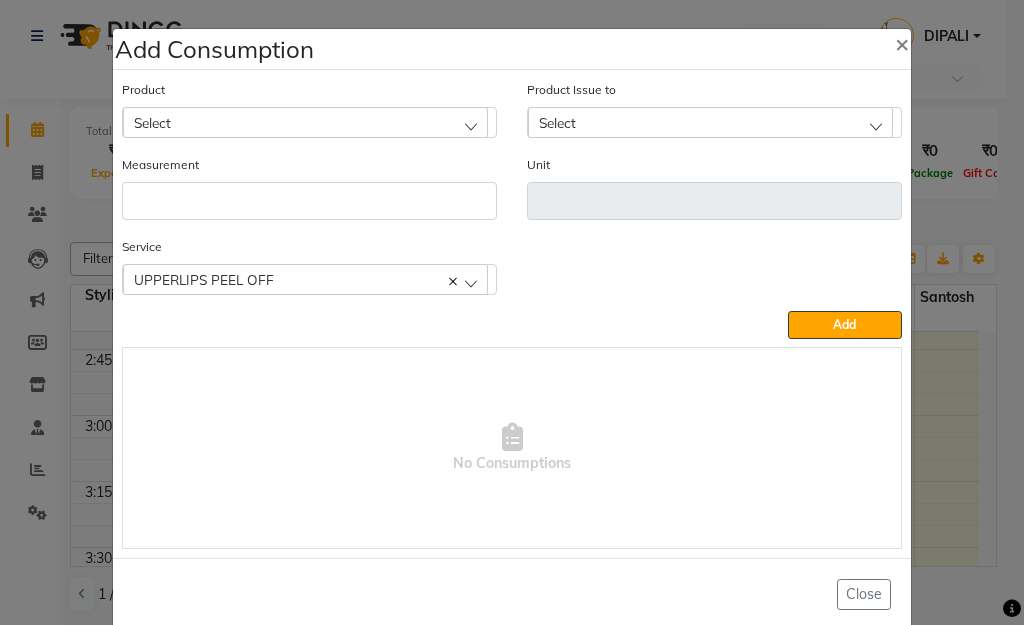 click on "Product Select" 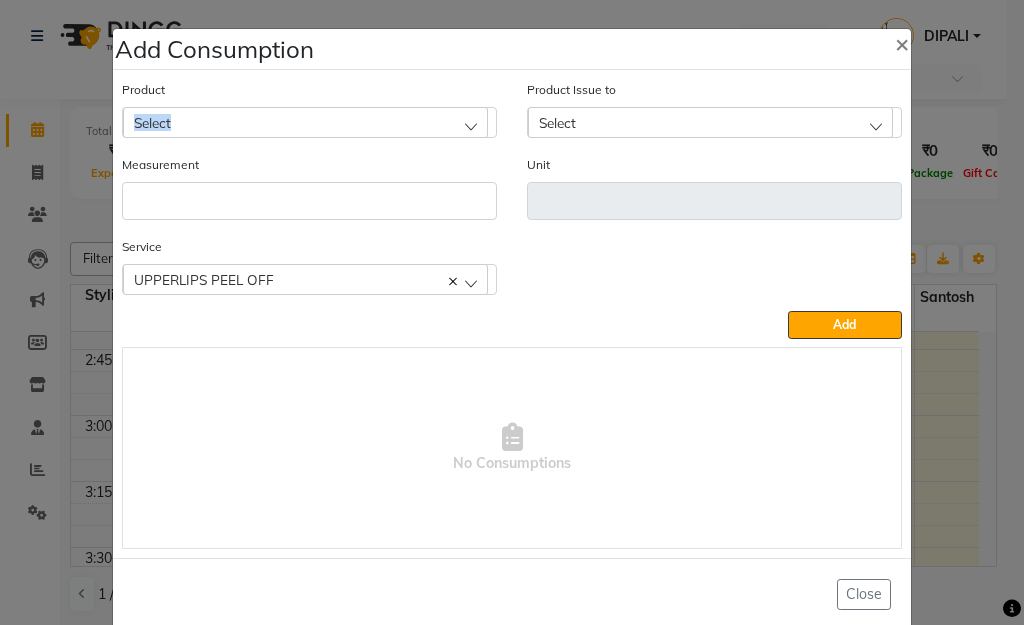 click on "Select" 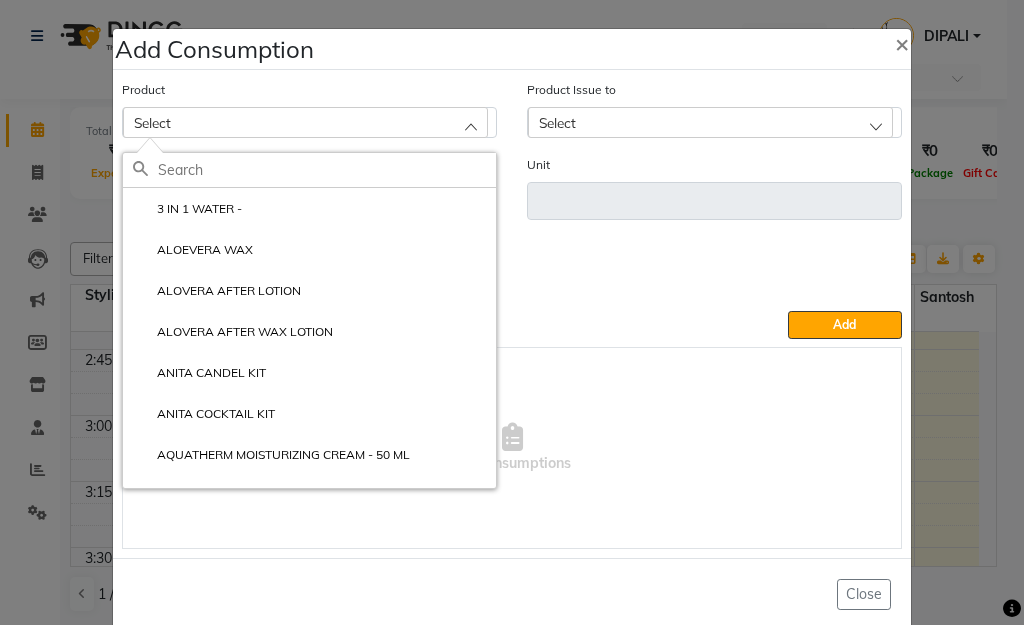 click 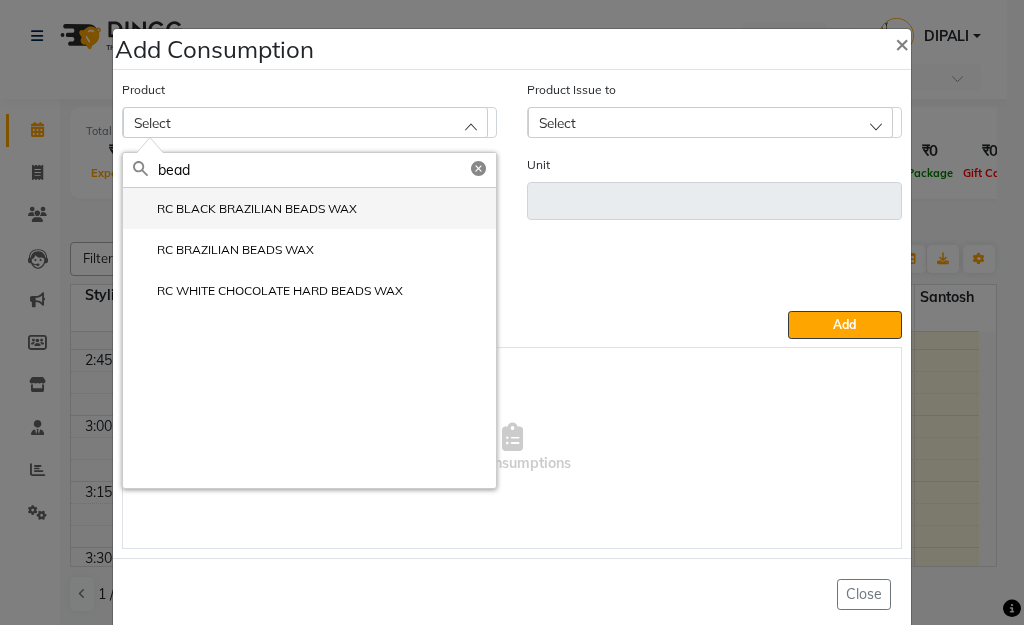 type on "bead" 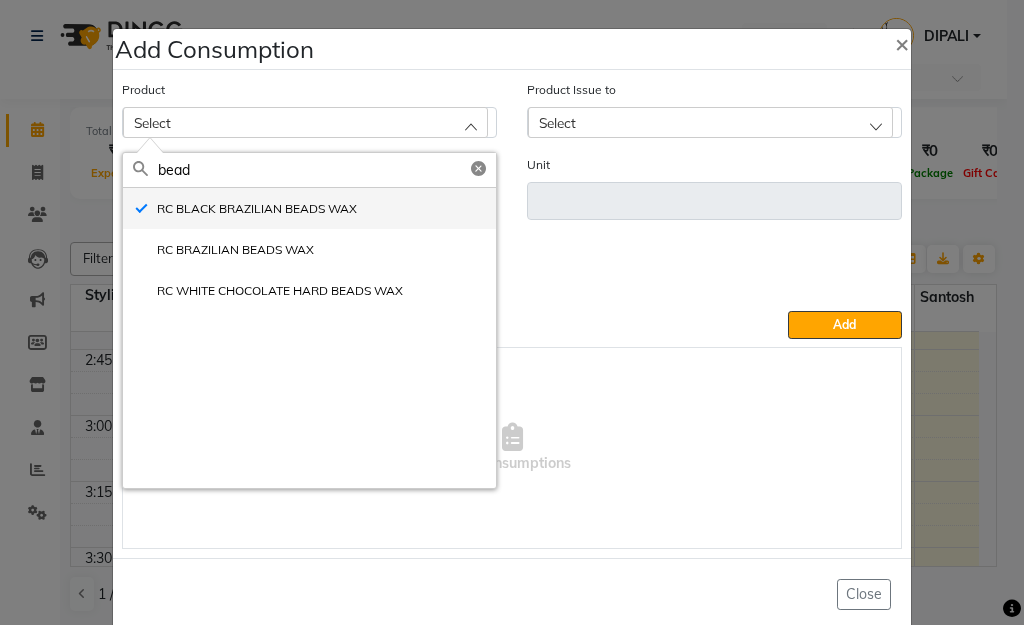 type on "gms" 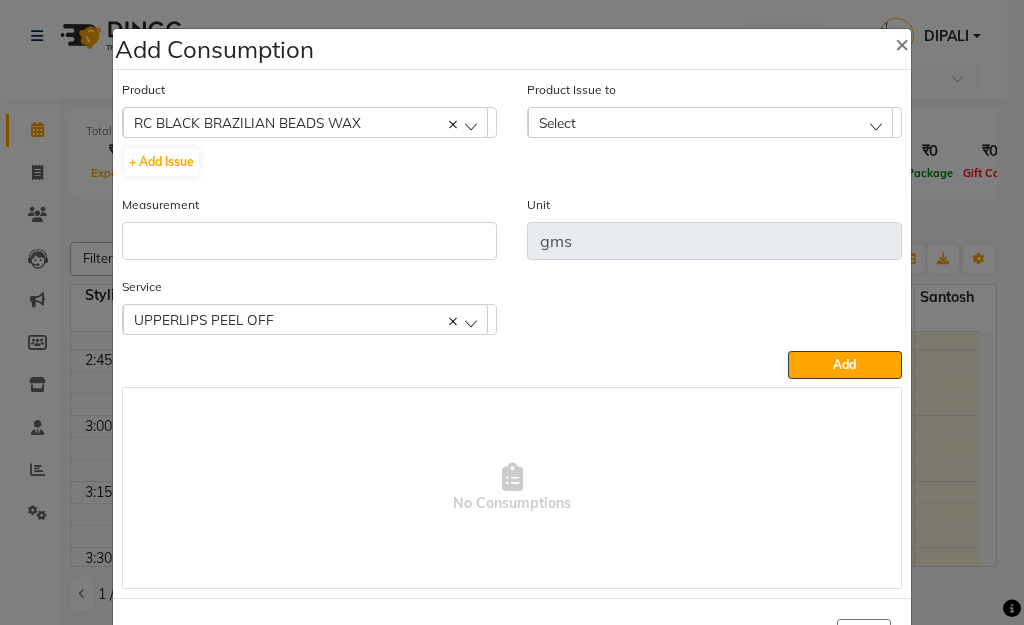 click on "Select" 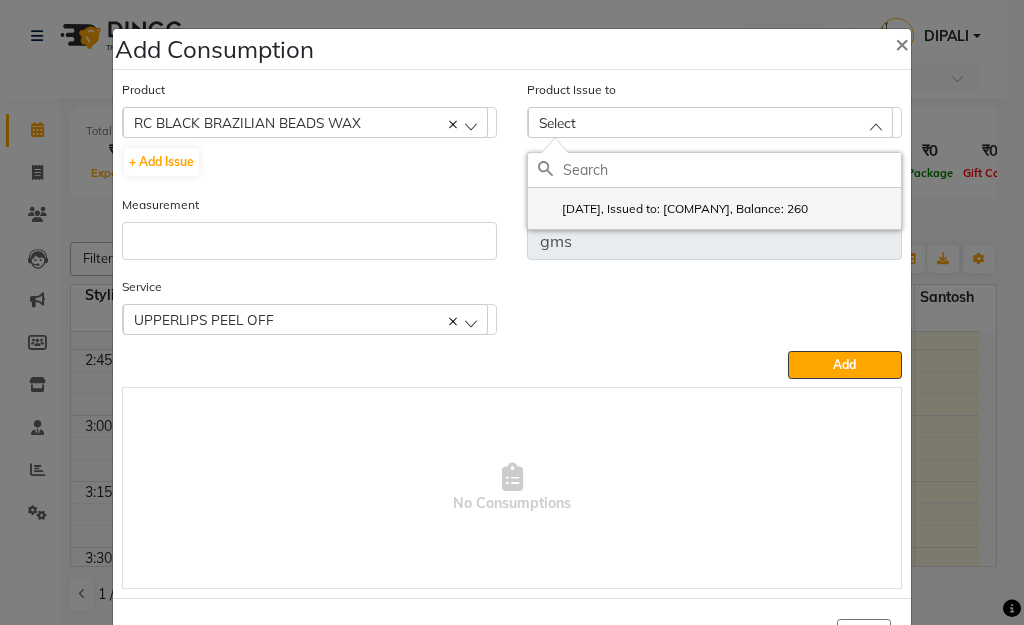 click on "2025-06-25, Issued to: BB SALON, Balance: 260" 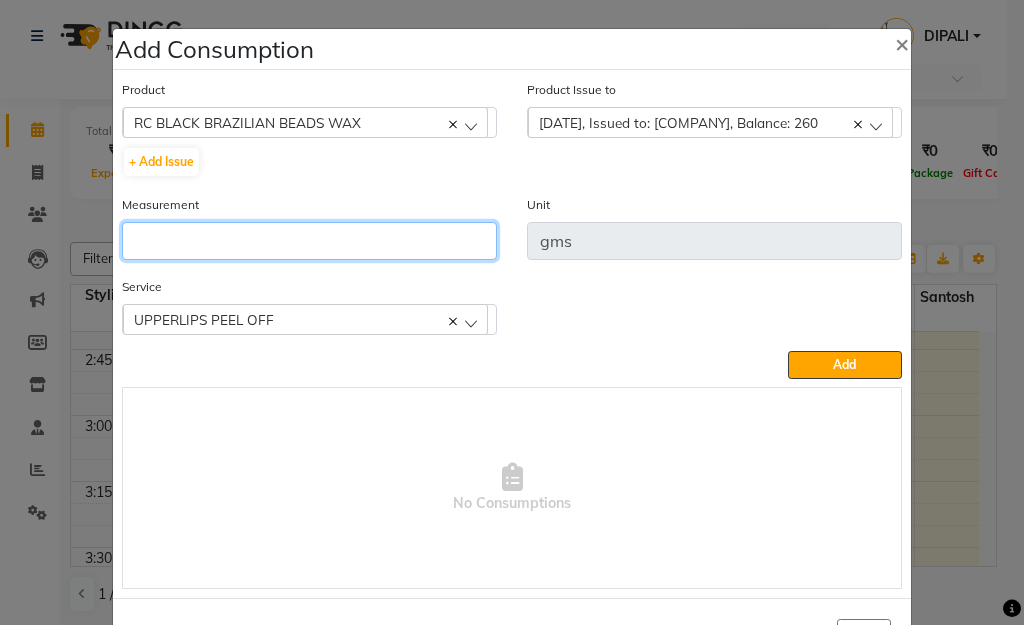 click 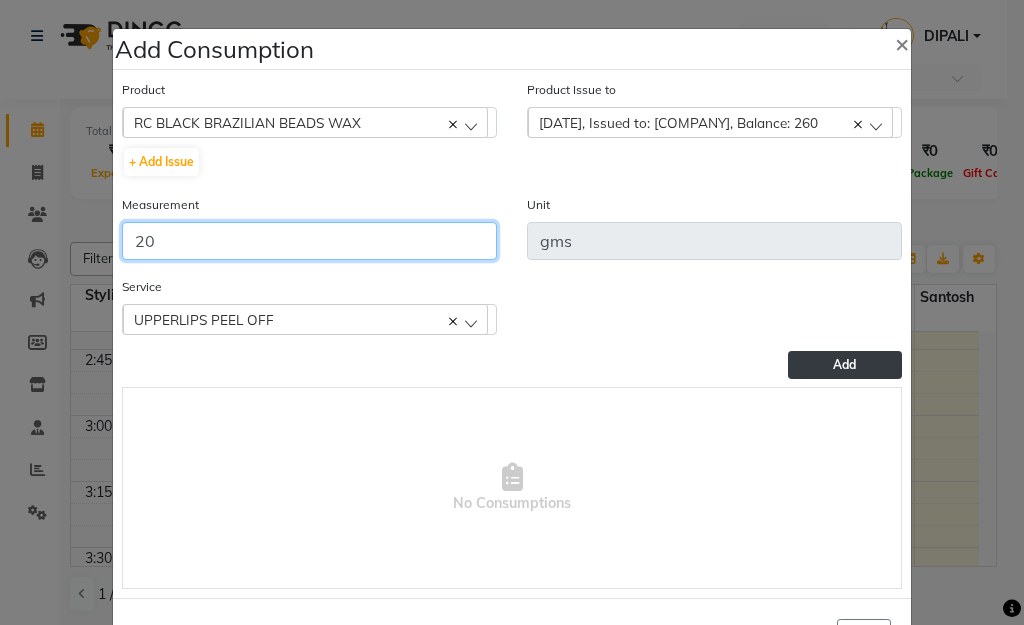 type on "20" 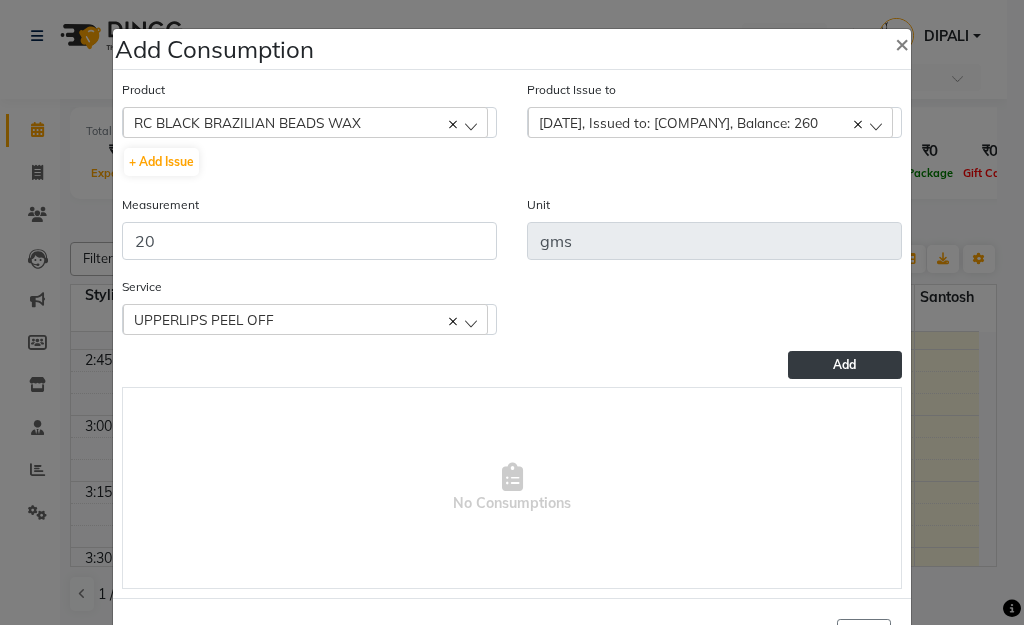 click on "Add" 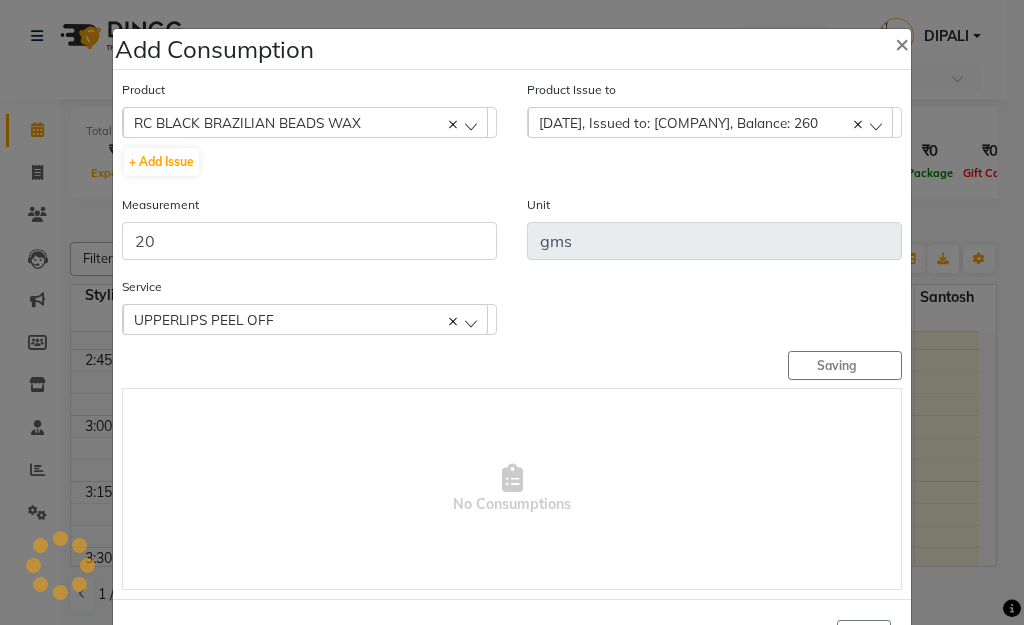 type 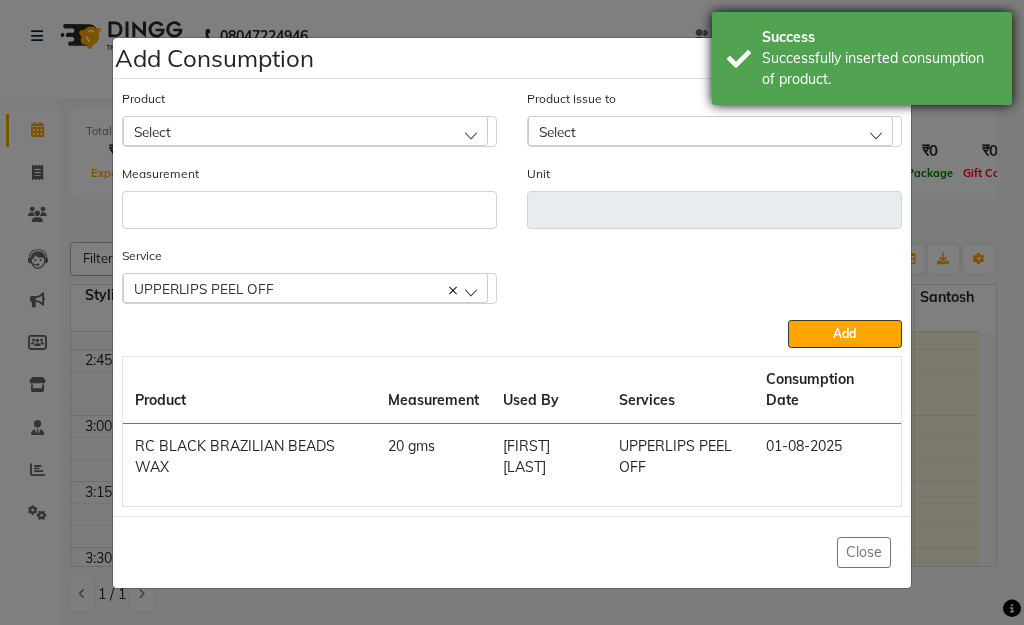 click on "Successfully inserted consumption of product." at bounding box center (879, 69) 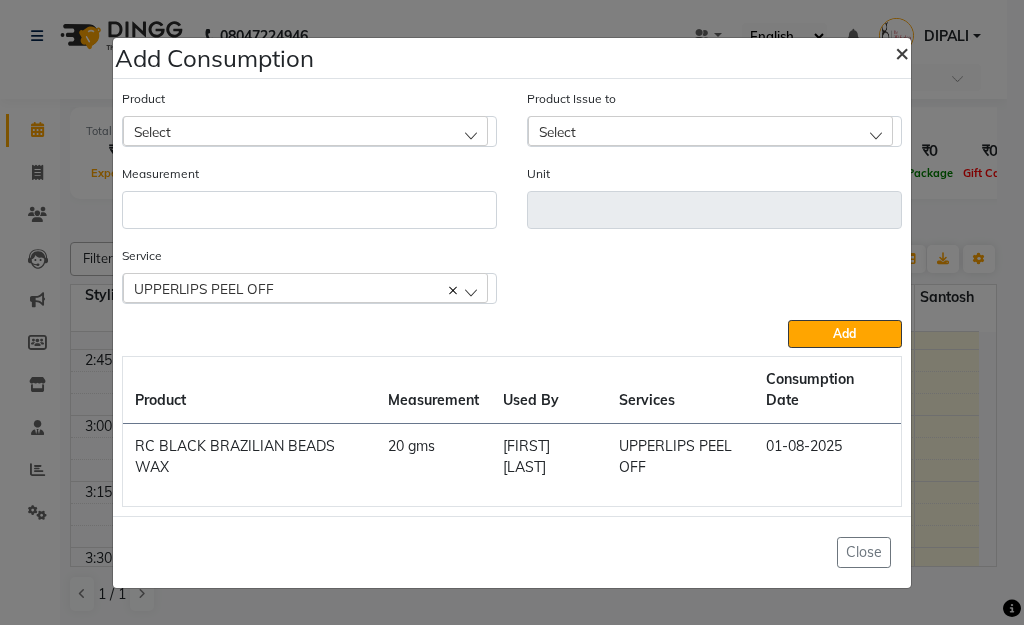 click on "×" 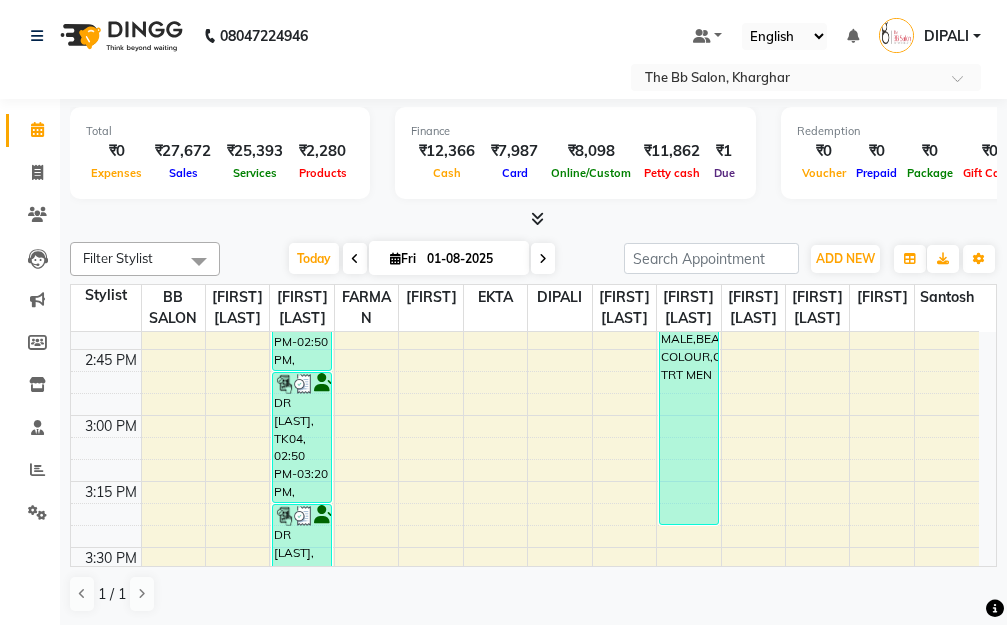 scroll, scrollTop: 1, scrollLeft: 0, axis: vertical 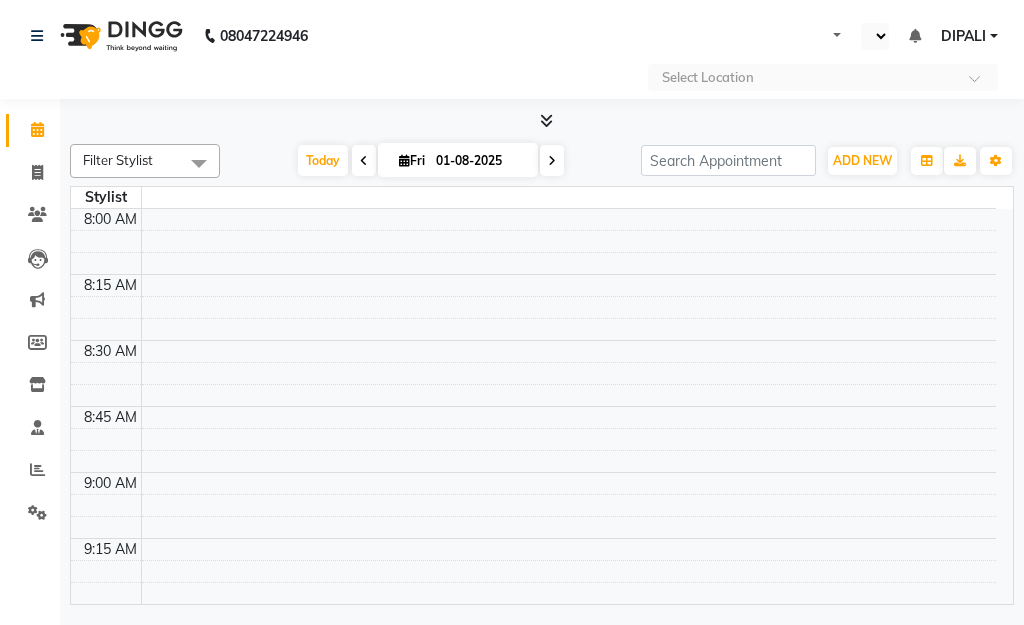 select on "en" 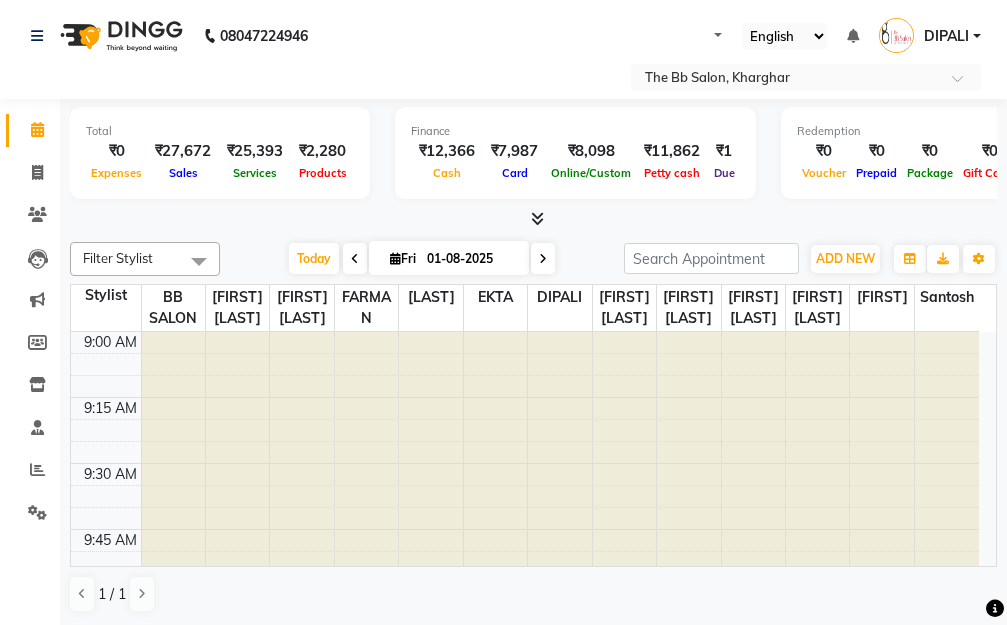 scroll, scrollTop: 0, scrollLeft: 0, axis: both 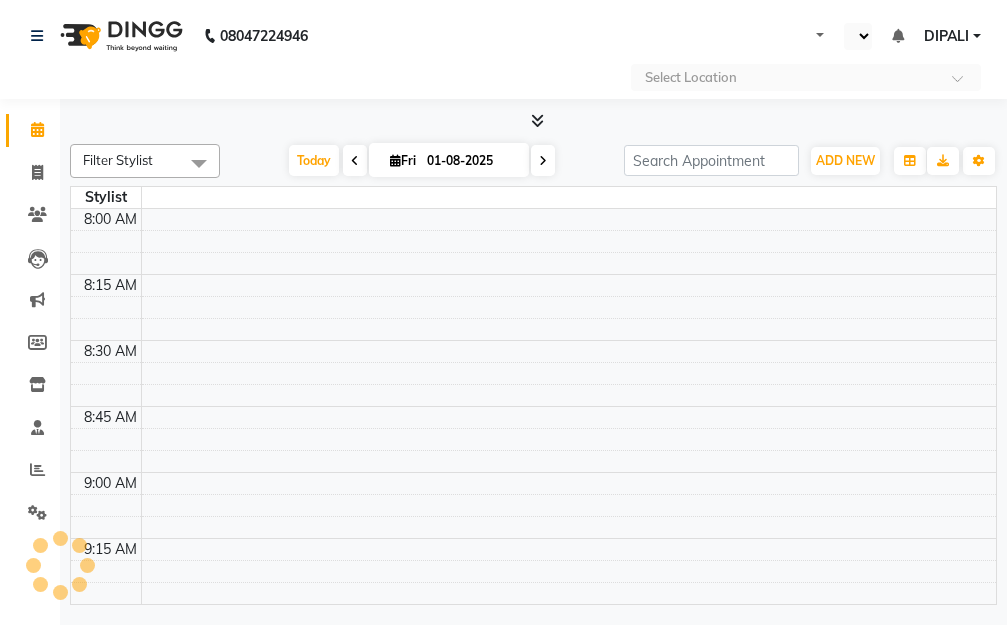 select on "en" 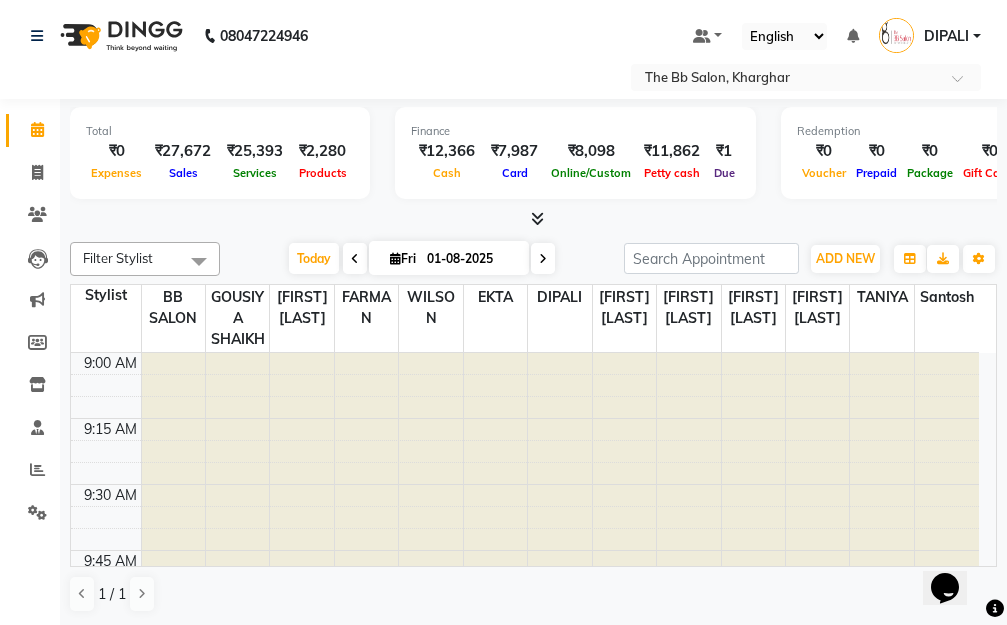 scroll, scrollTop: 0, scrollLeft: 0, axis: both 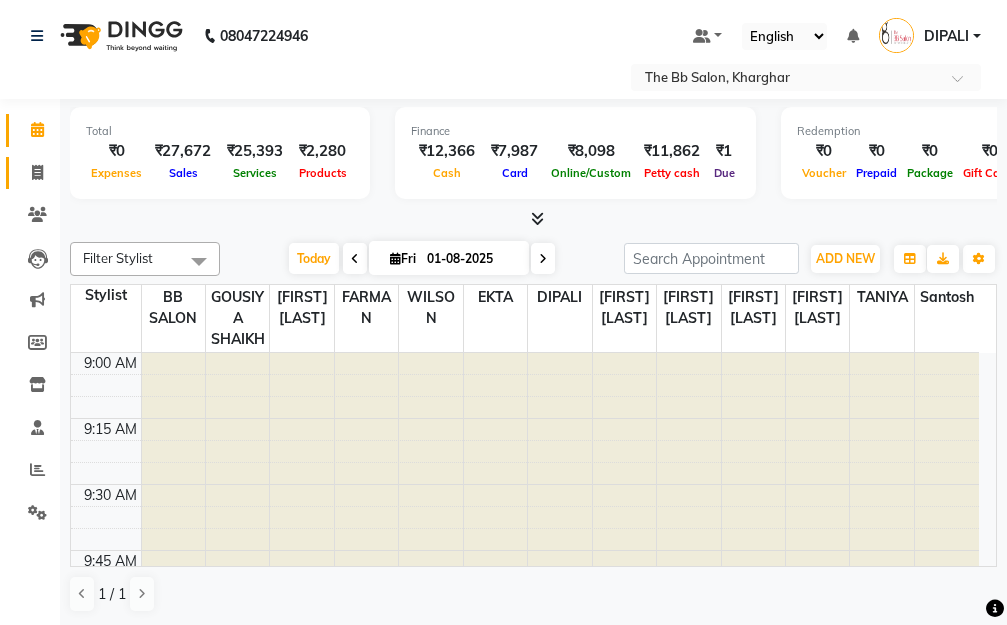 click on "Invoice" 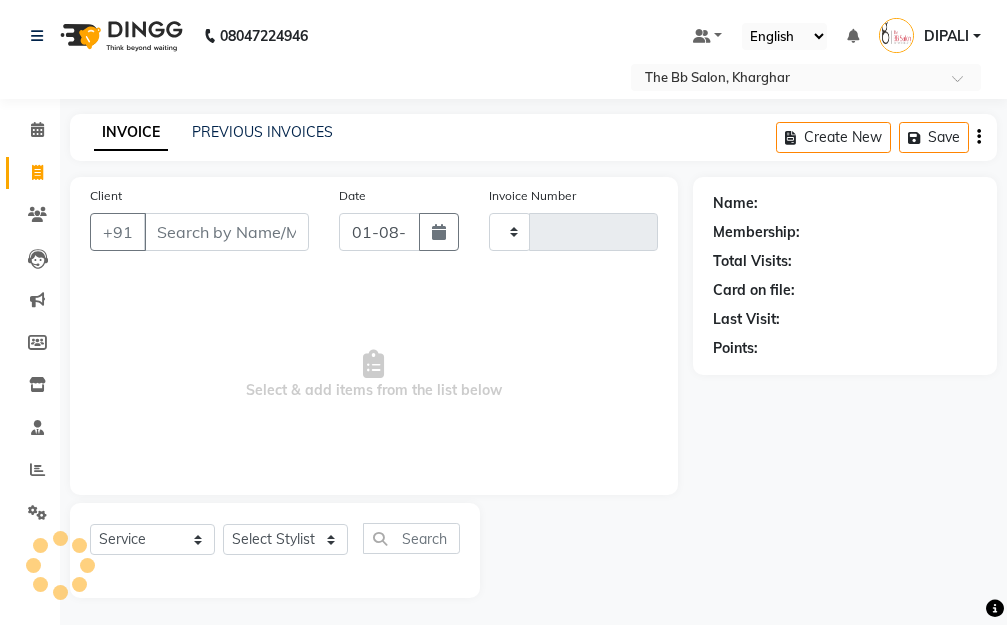 type on "2713" 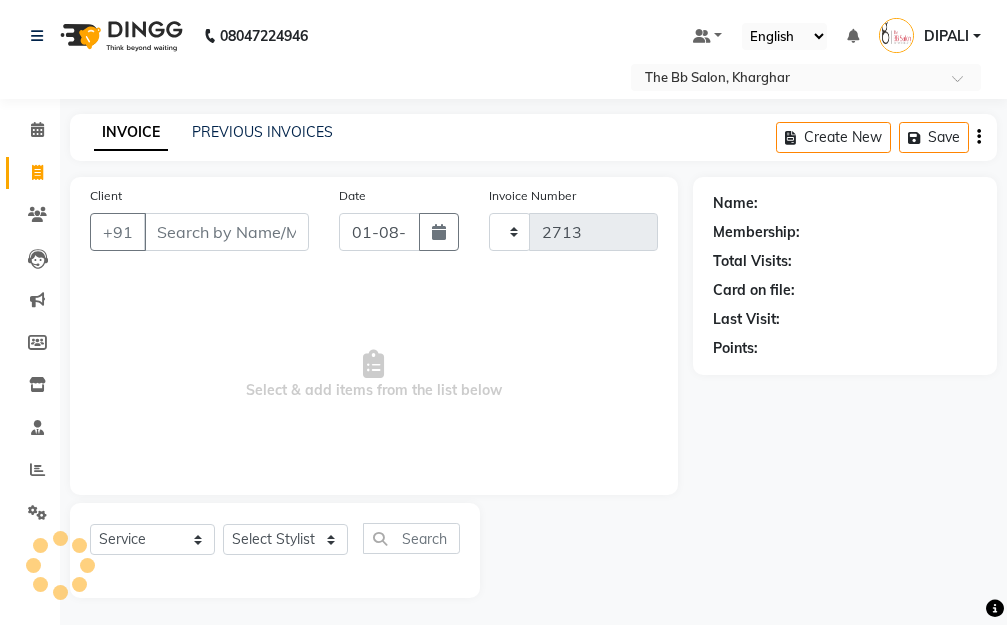 select on "6231" 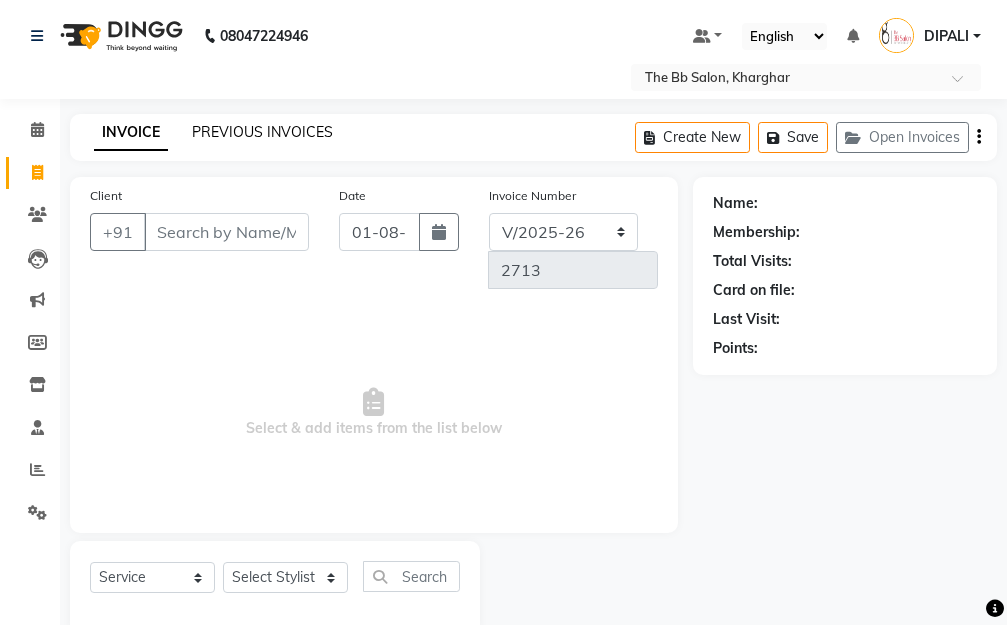 click on "PREVIOUS INVOICES" 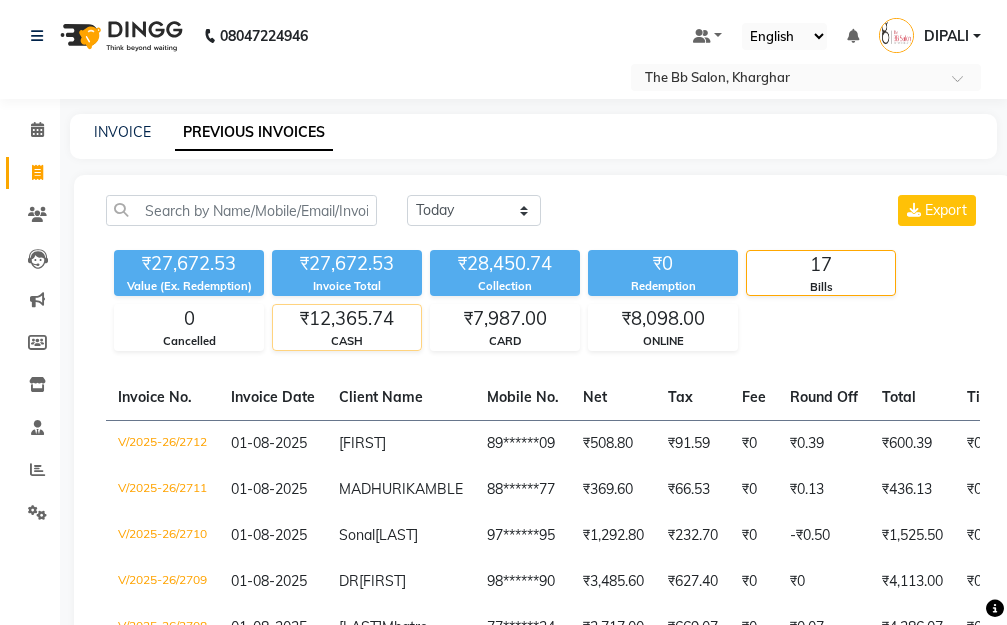 click on "₹12,365.74" 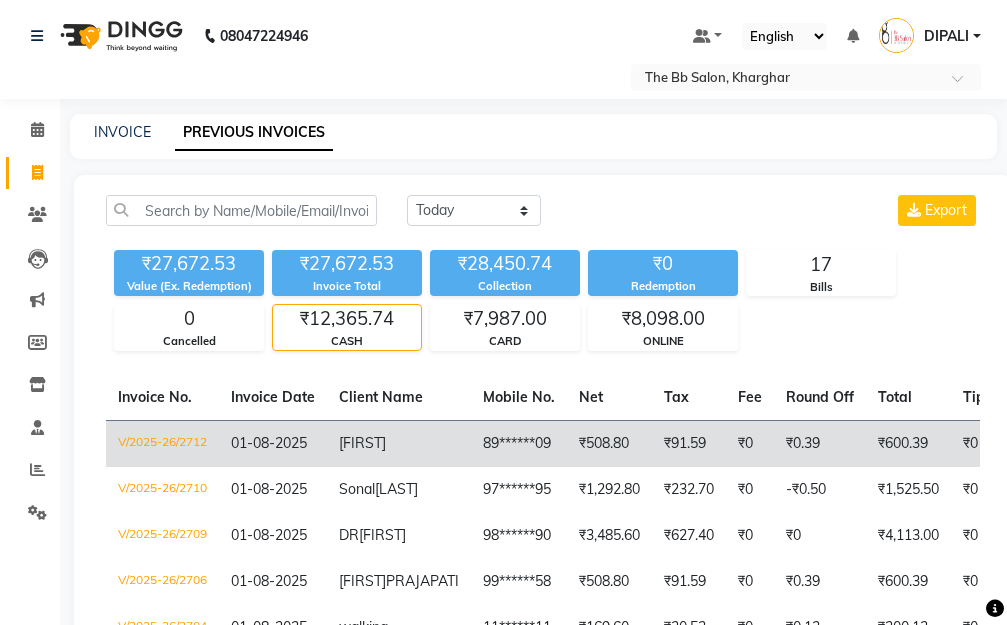 click on "₹508.80" 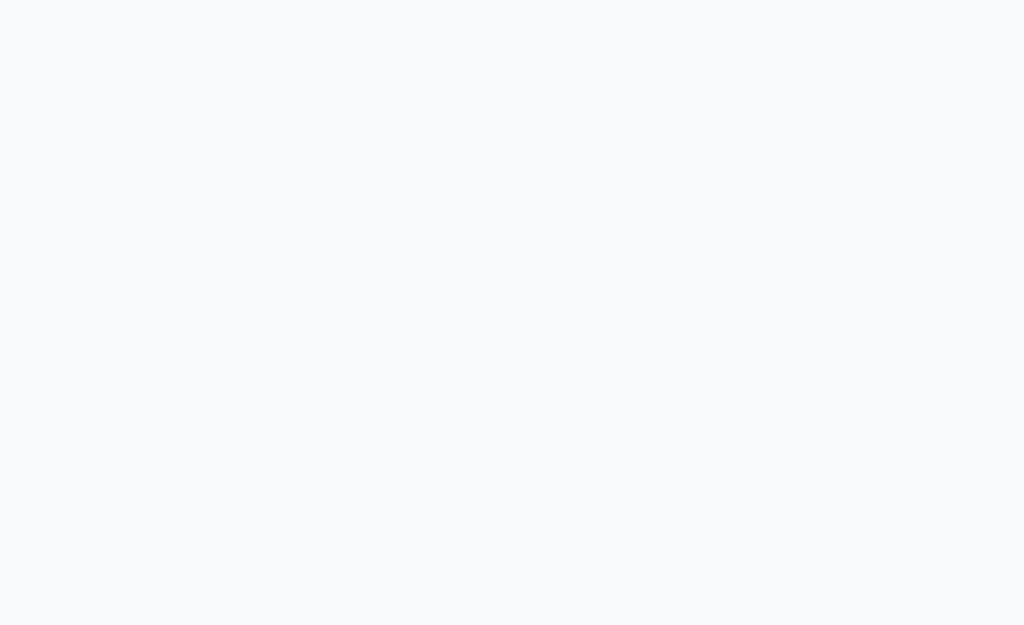 scroll, scrollTop: 0, scrollLeft: 0, axis: both 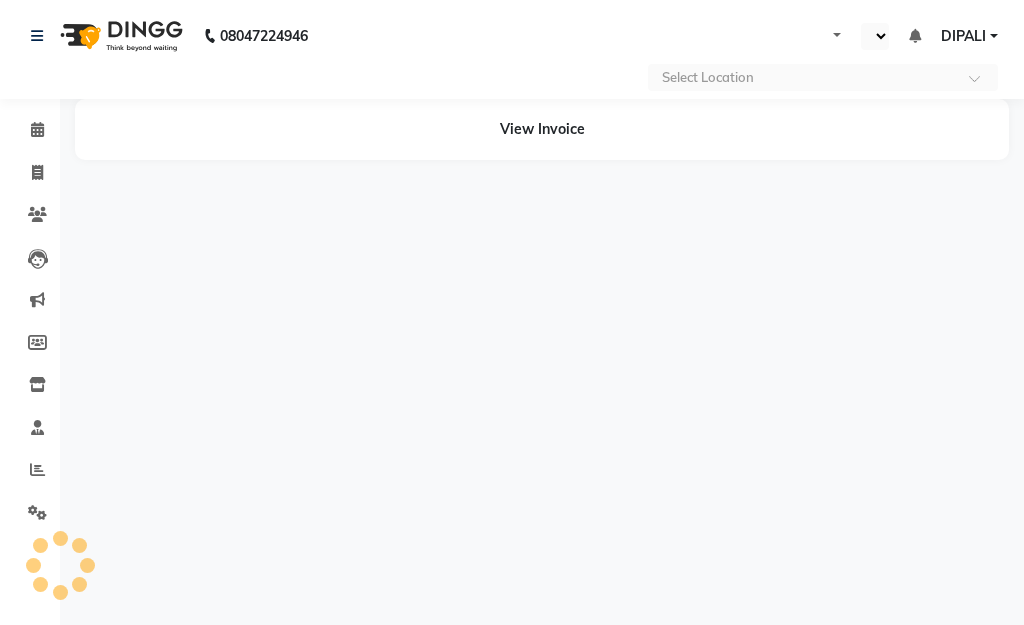 select on "en" 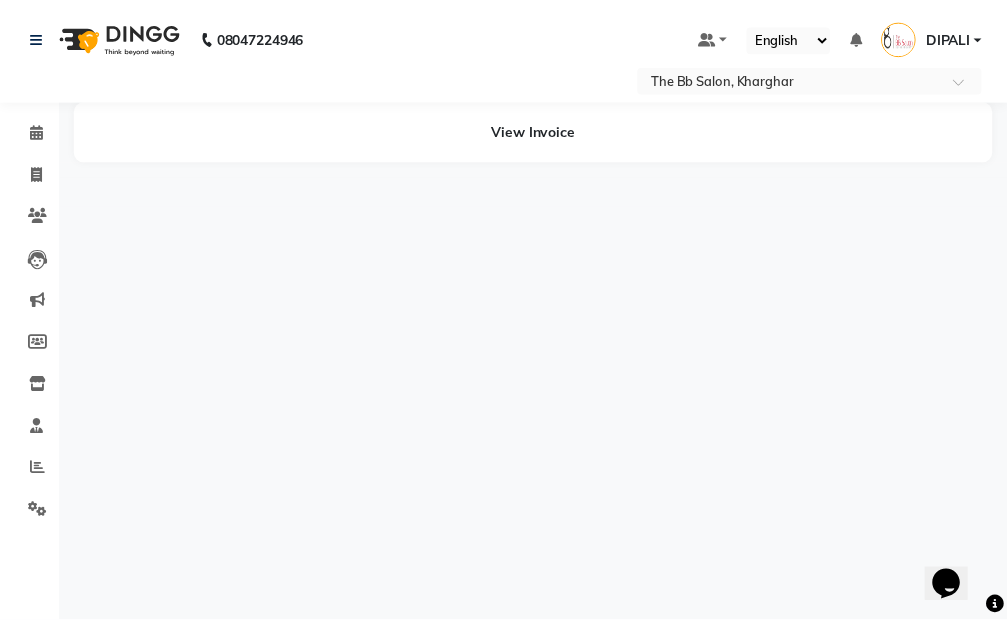 scroll, scrollTop: 0, scrollLeft: 0, axis: both 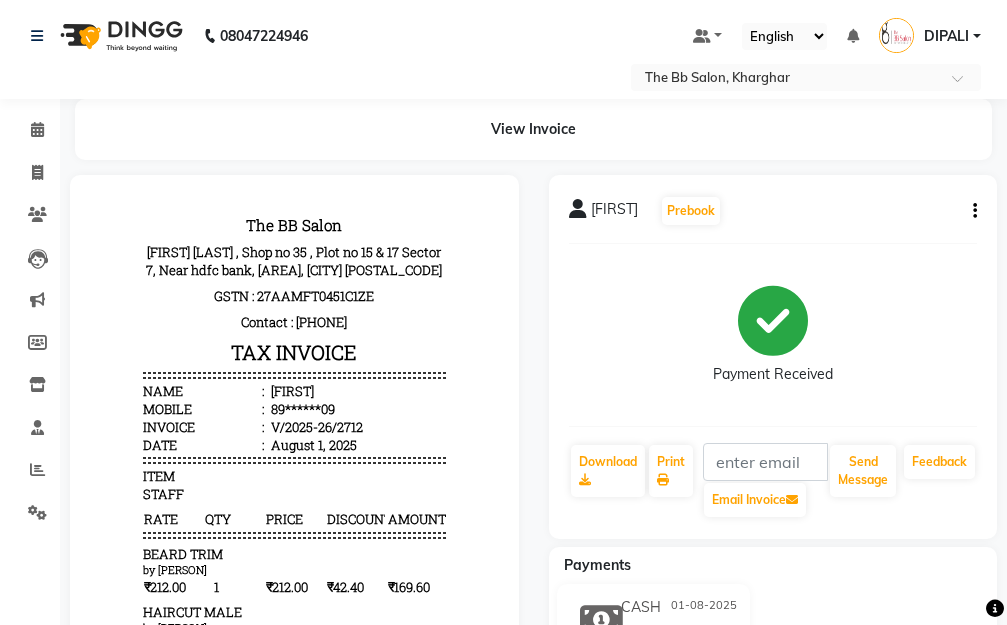 click 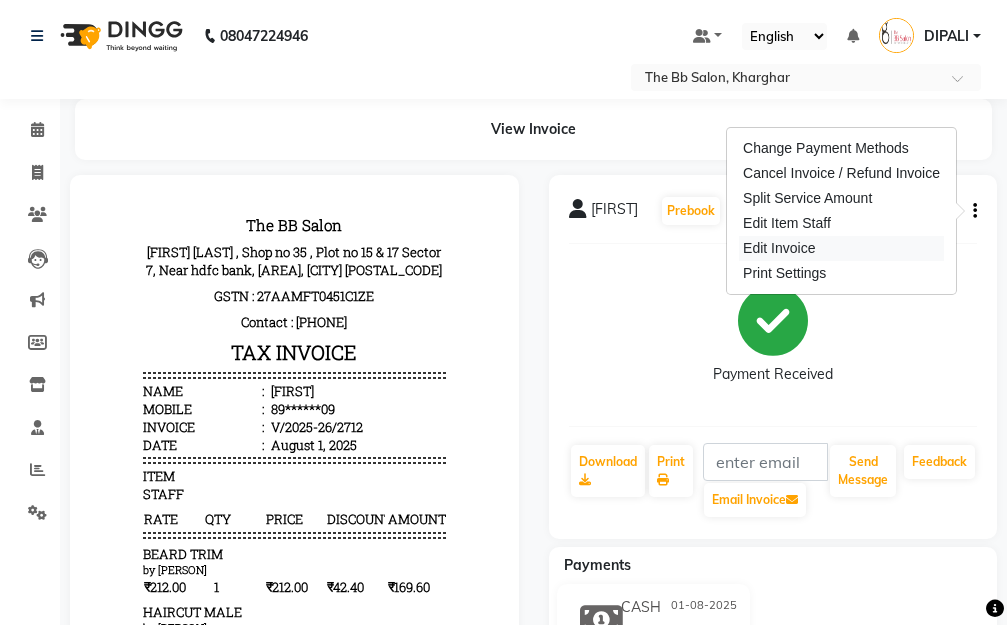 click on "Edit Invoice" at bounding box center (841, 248) 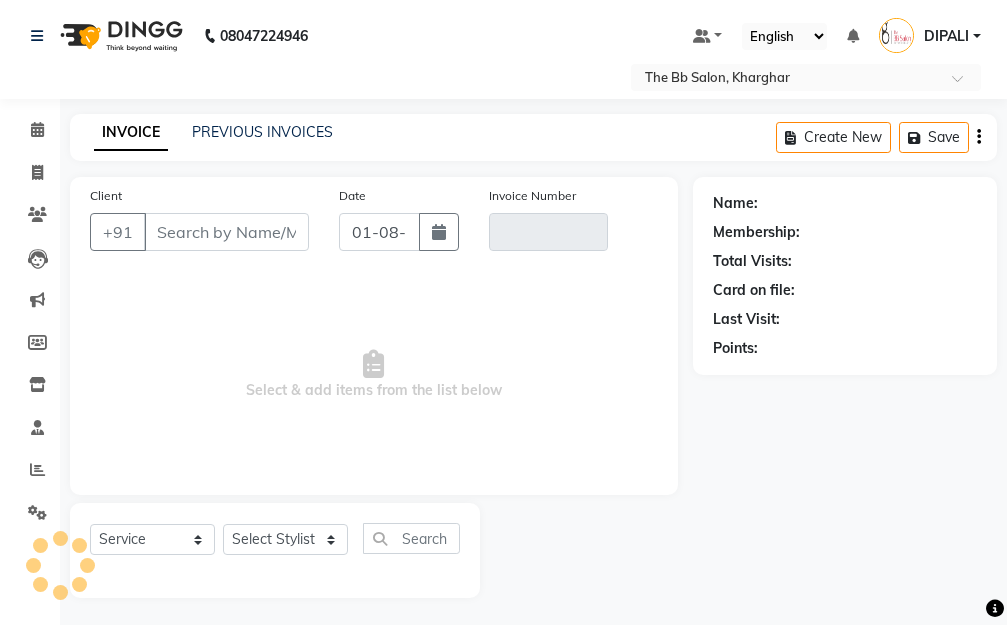 scroll, scrollTop: 3, scrollLeft: 0, axis: vertical 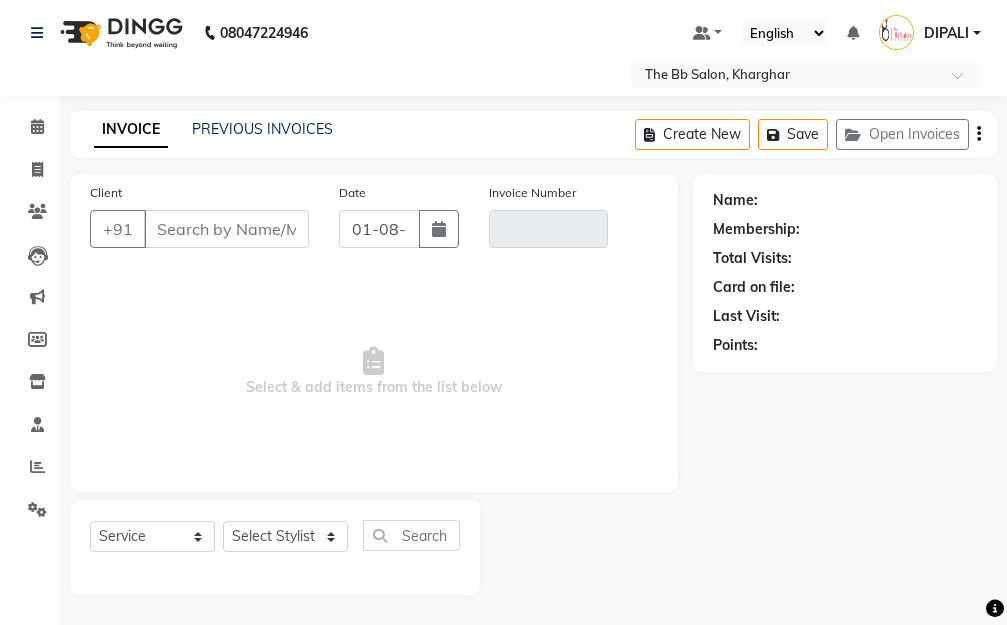 type on "89******09" 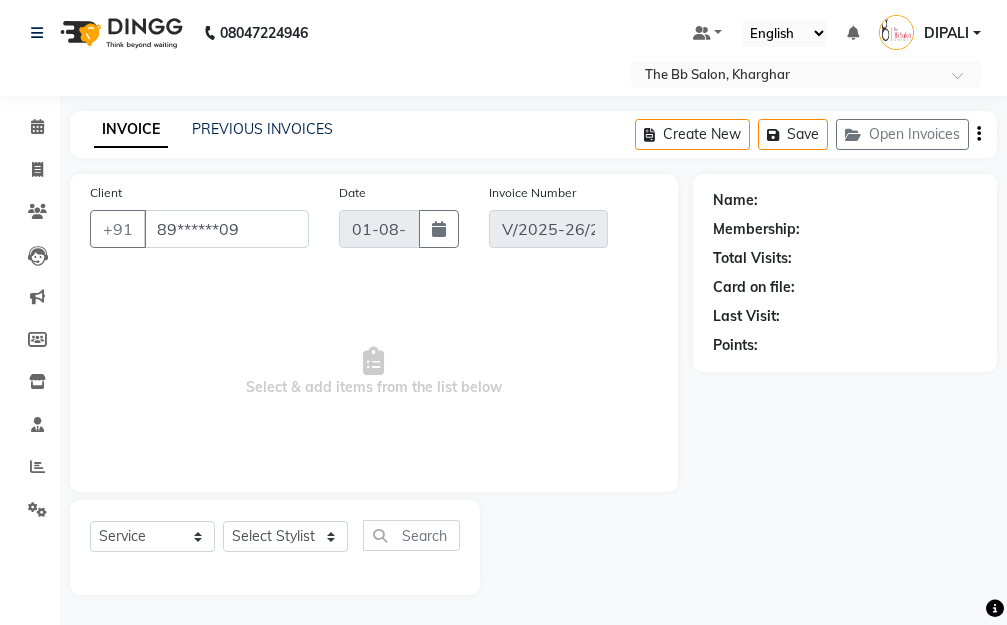 select on "select" 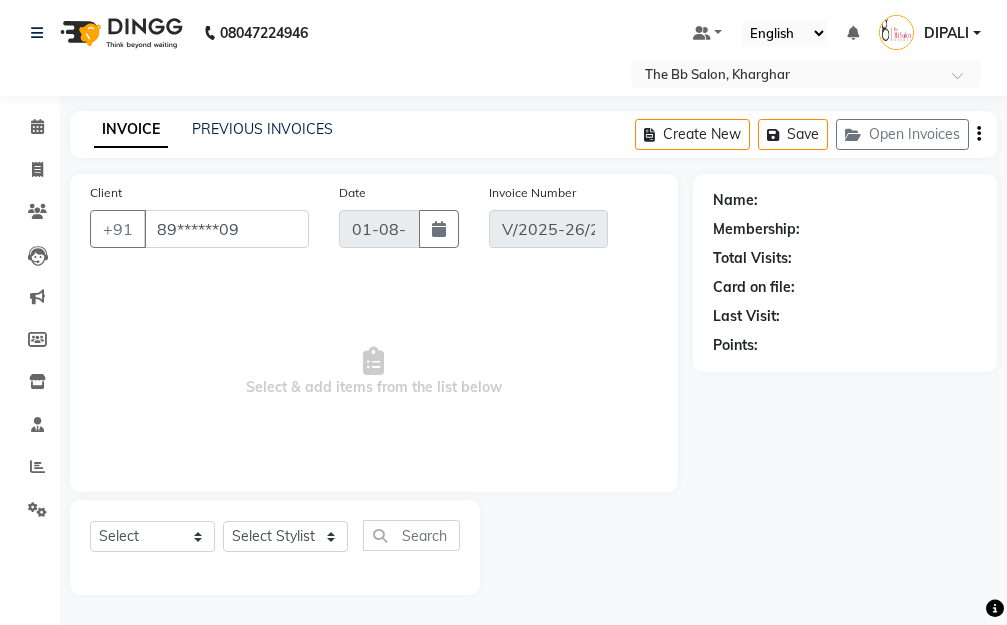select on "1: Object" 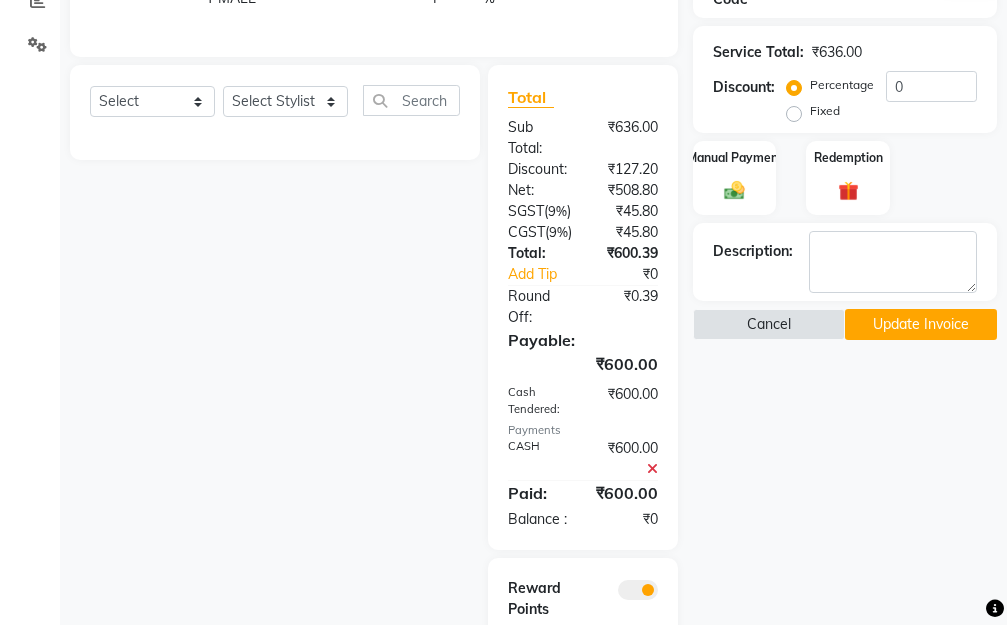 scroll, scrollTop: 503, scrollLeft: 0, axis: vertical 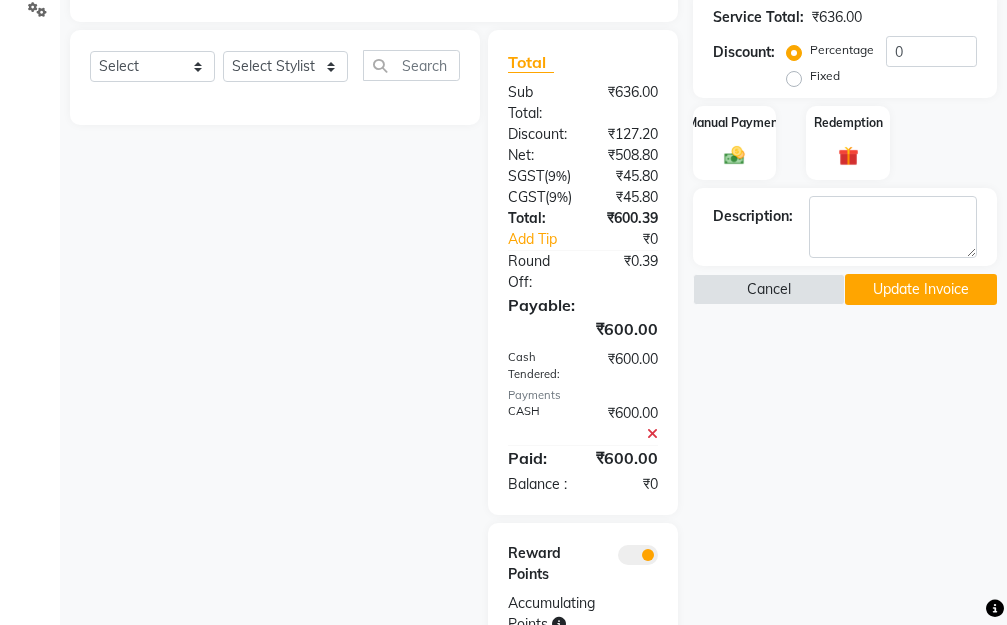click 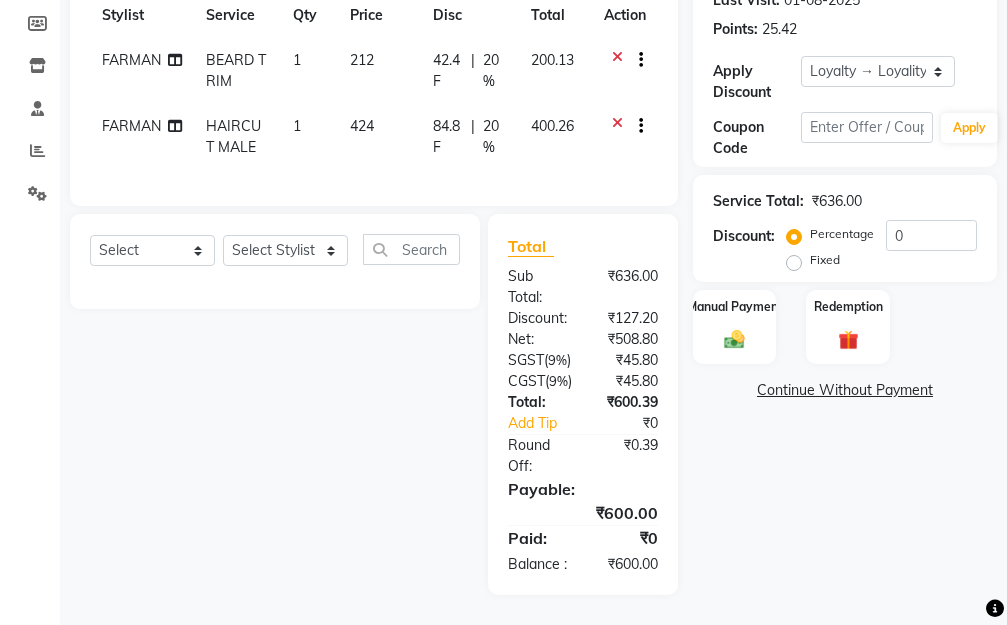 scroll, scrollTop: 399, scrollLeft: 0, axis: vertical 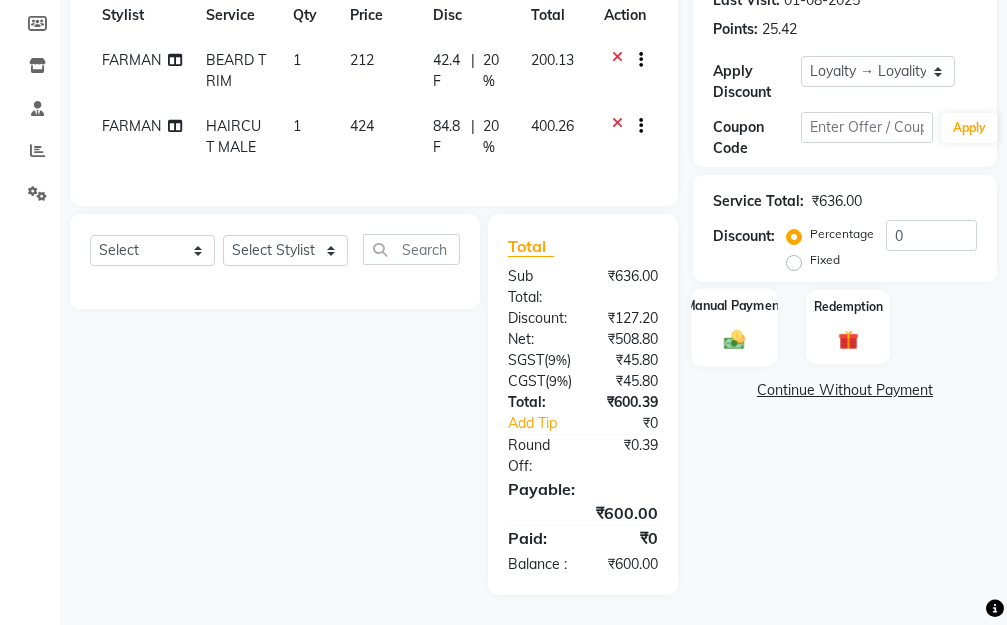click on "Manual Payment" 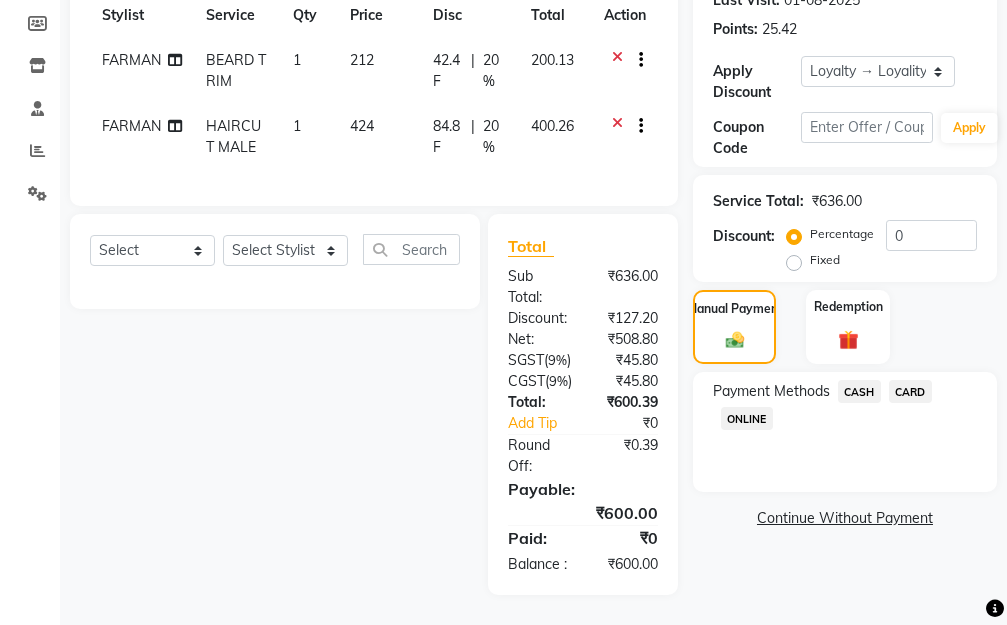 click on "CASH" 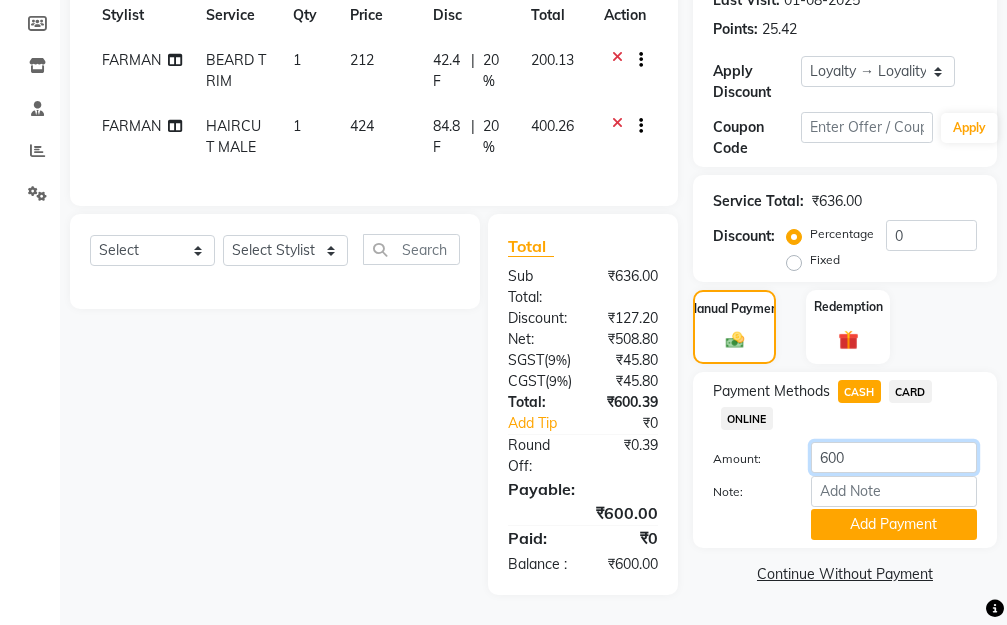 drag, startPoint x: 851, startPoint y: 388, endPoint x: 793, endPoint y: 392, distance: 58.137768 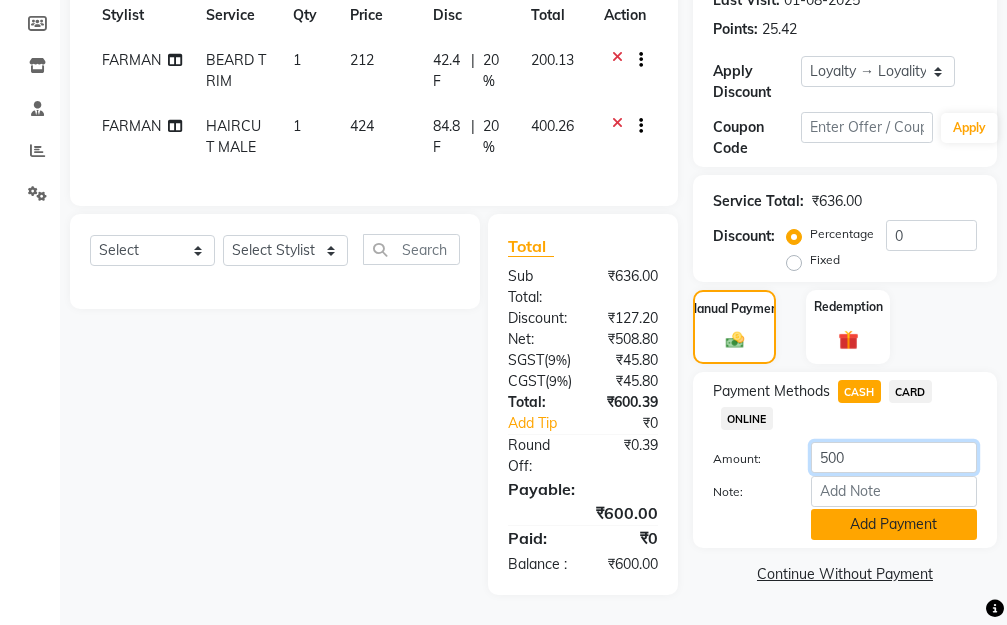 type on "500" 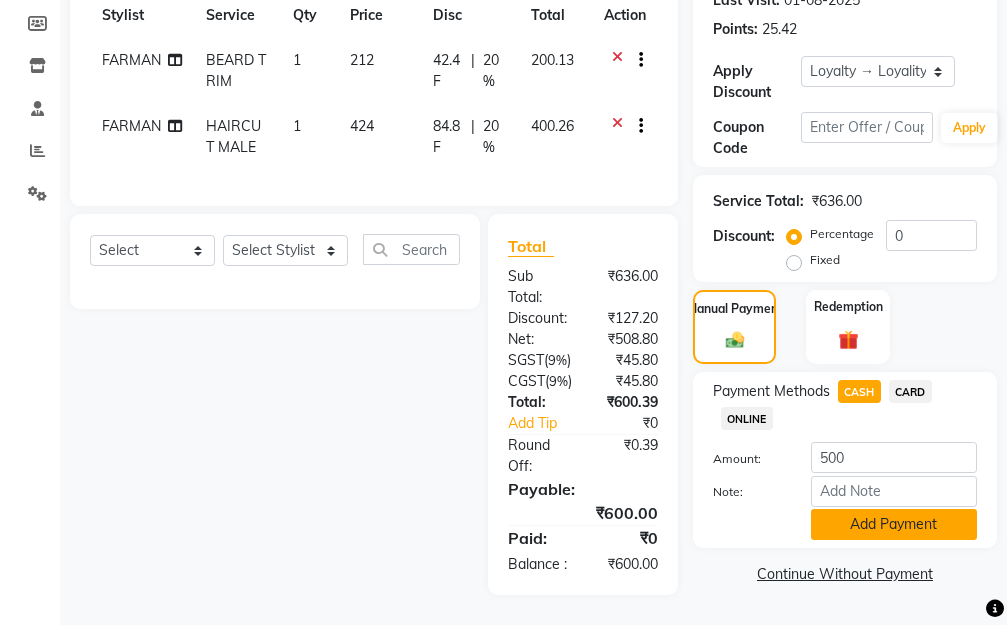 click on "Add Payment" 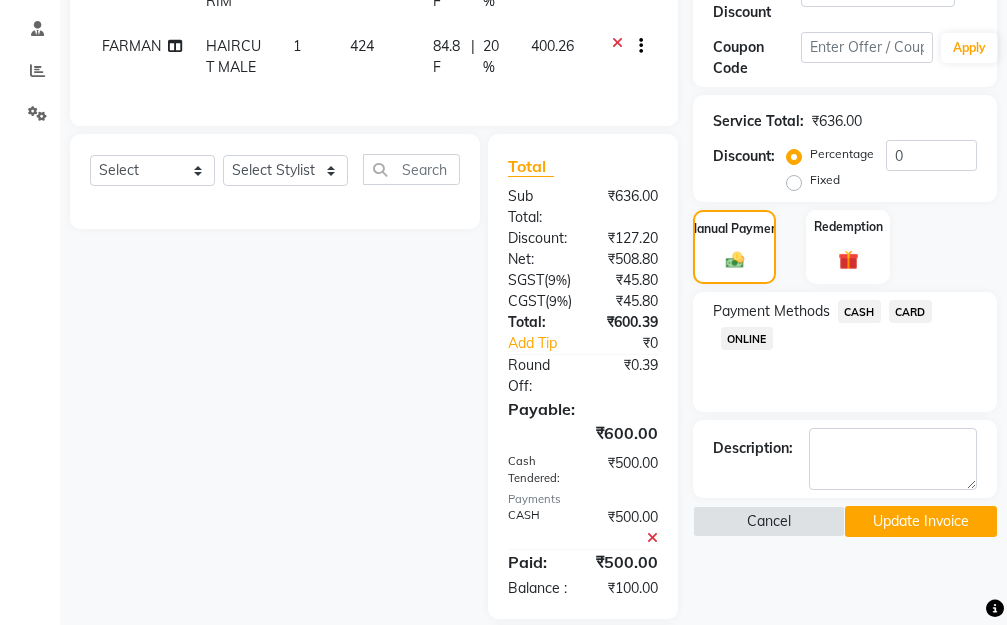 click on "ONLINE" 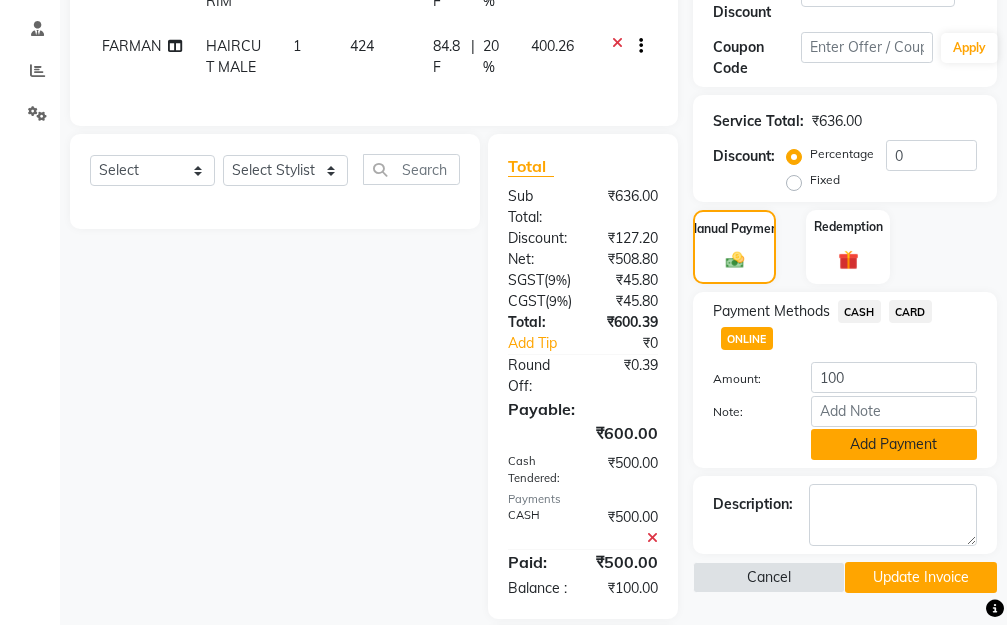 click on "Add Payment" 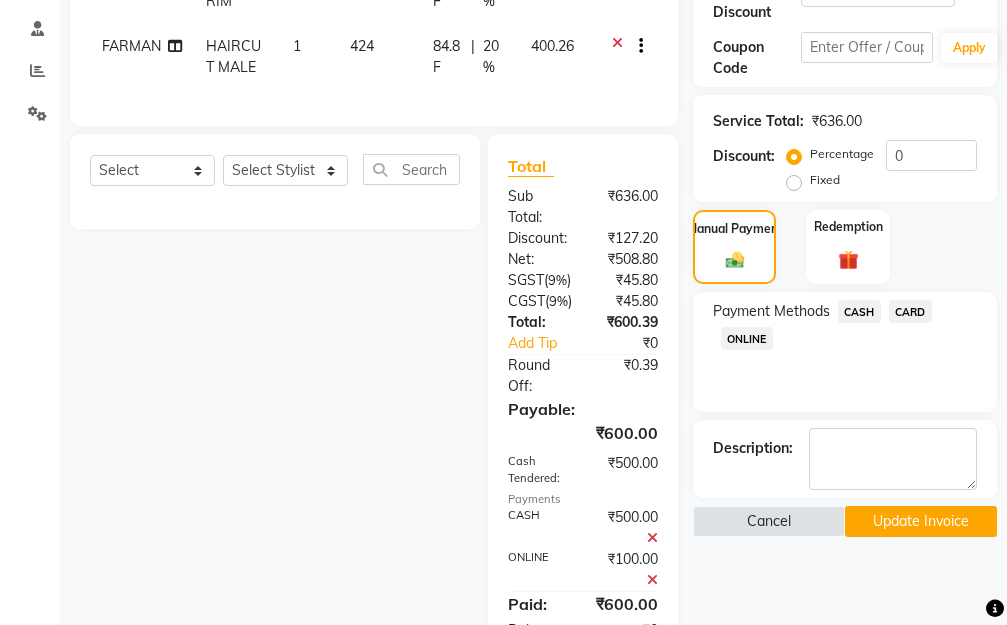 click on "Update Invoice" 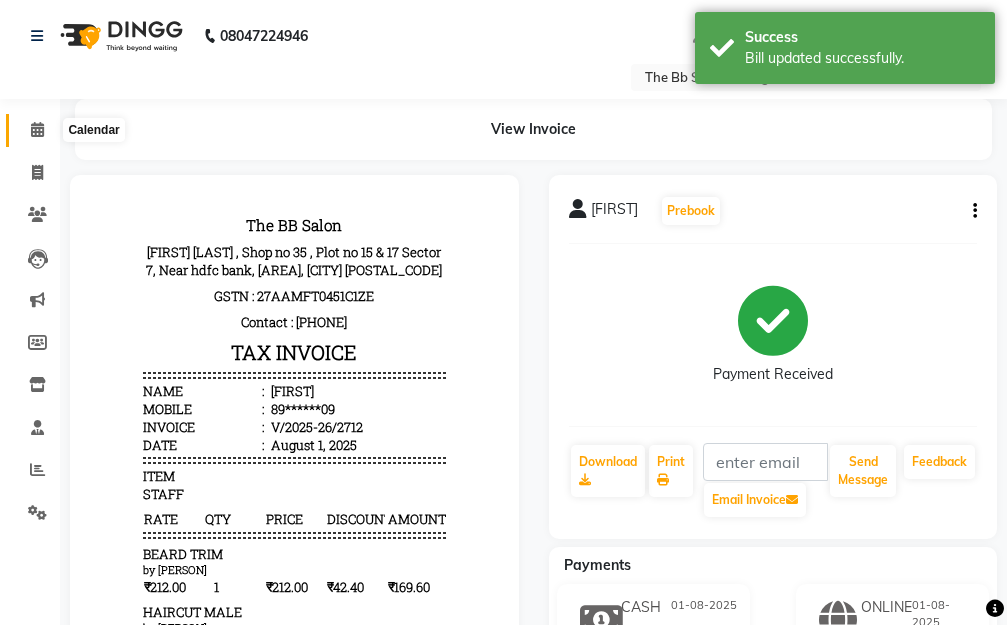 scroll, scrollTop: 0, scrollLeft: 0, axis: both 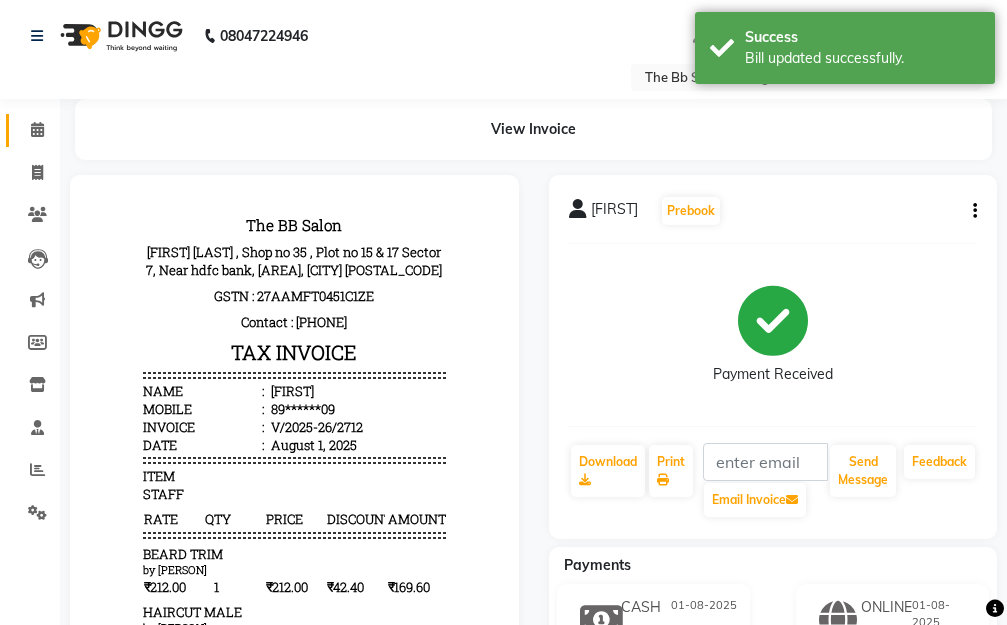 click on "Calendar" 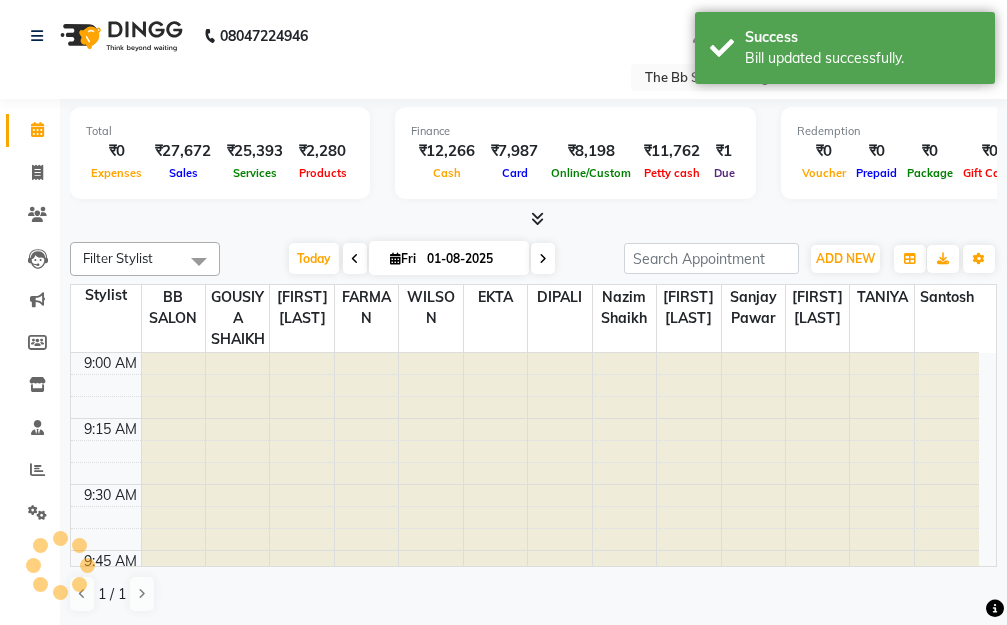 scroll, scrollTop: 2113, scrollLeft: 0, axis: vertical 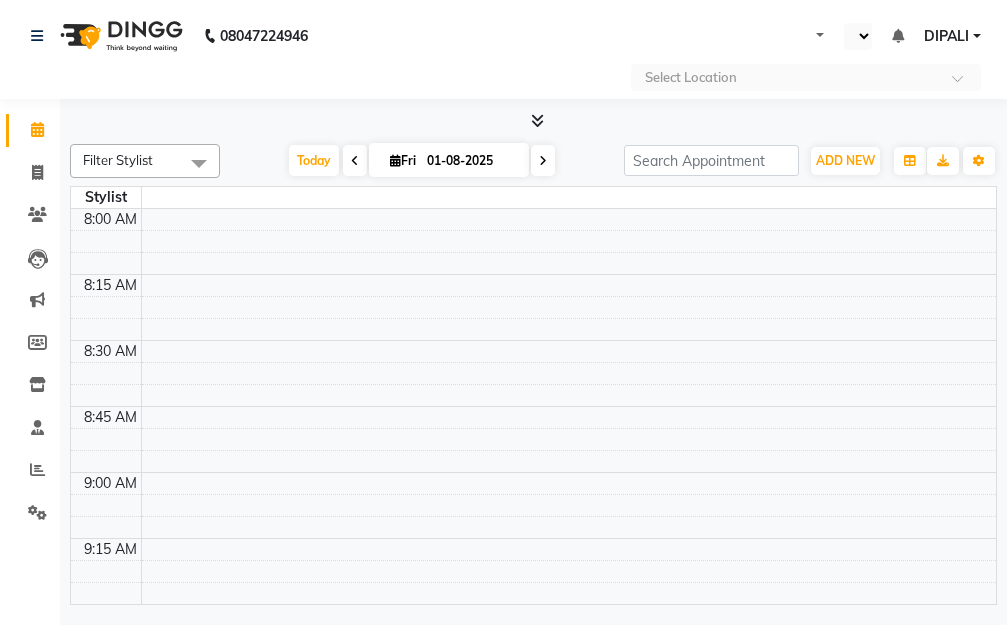 select on "en" 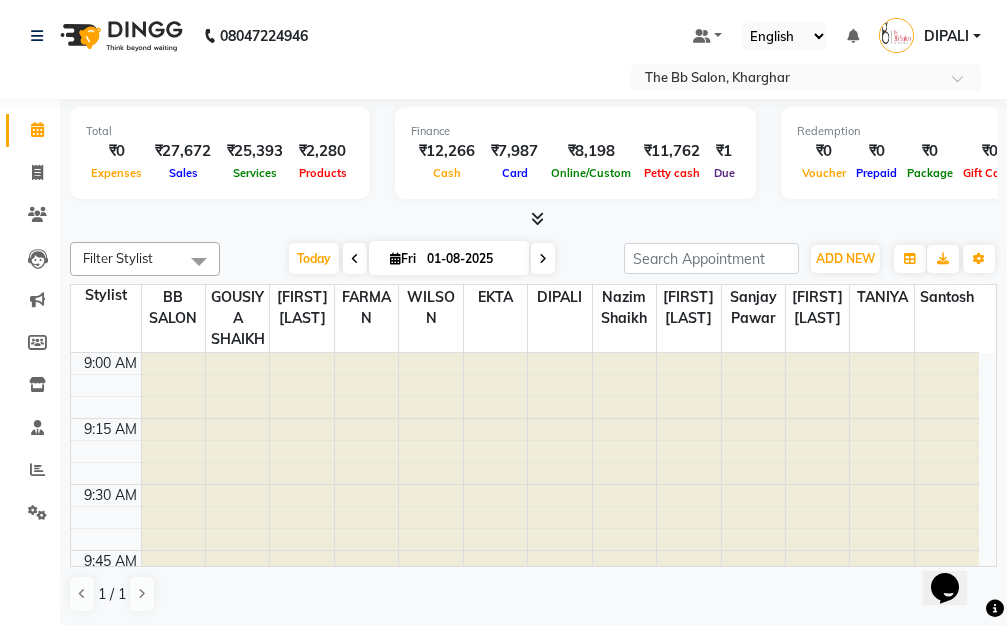 scroll, scrollTop: 0, scrollLeft: 0, axis: both 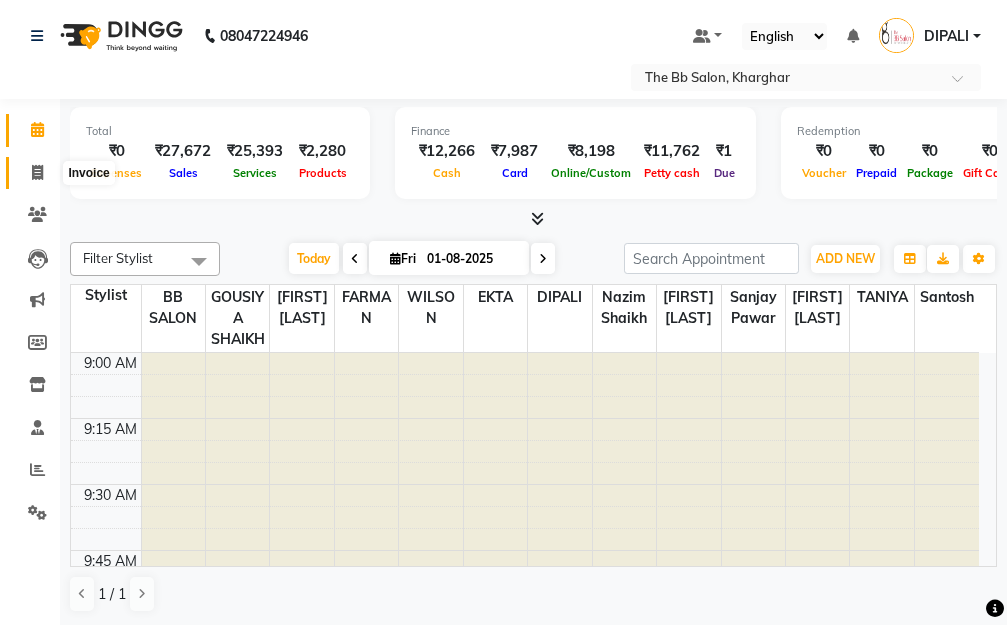 click 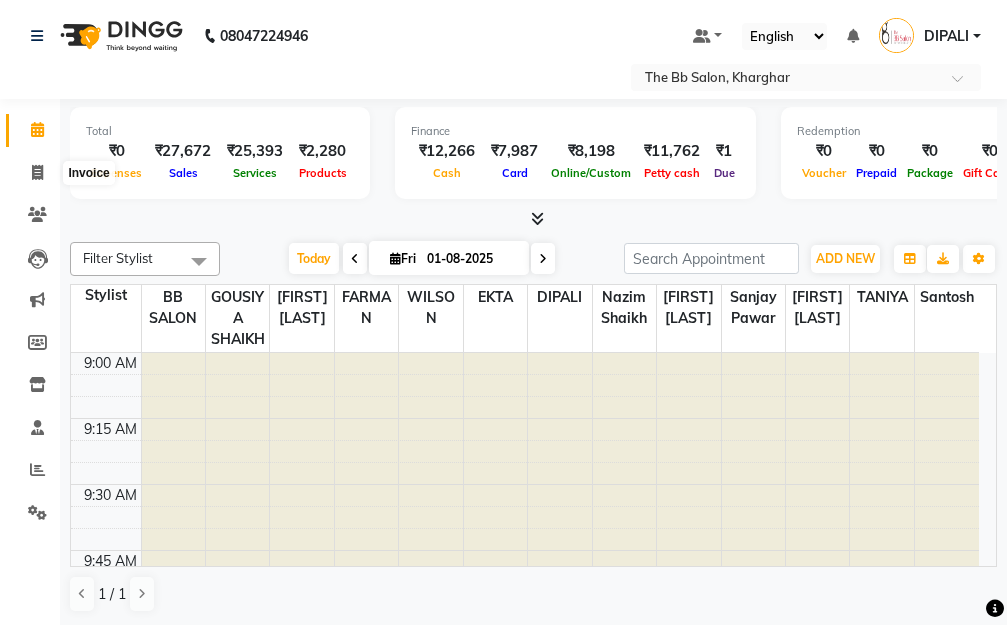 select on "service" 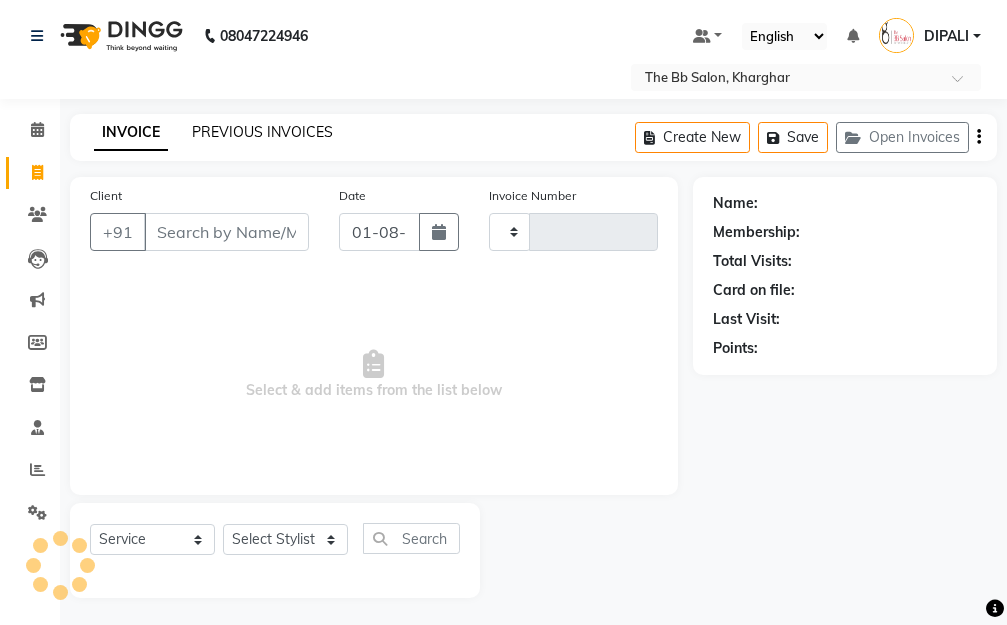 type on "2713" 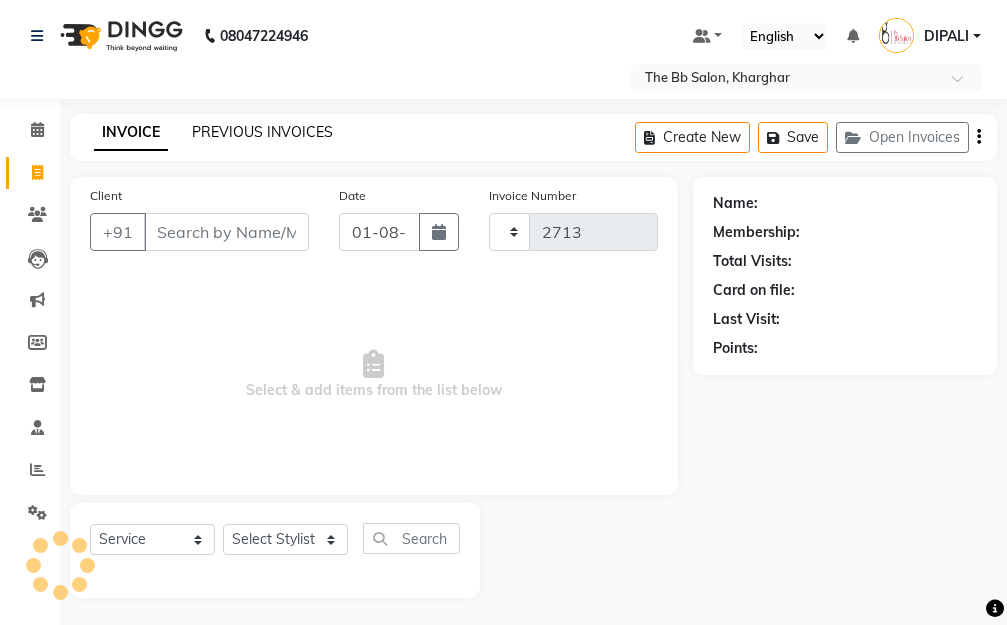 select on "6231" 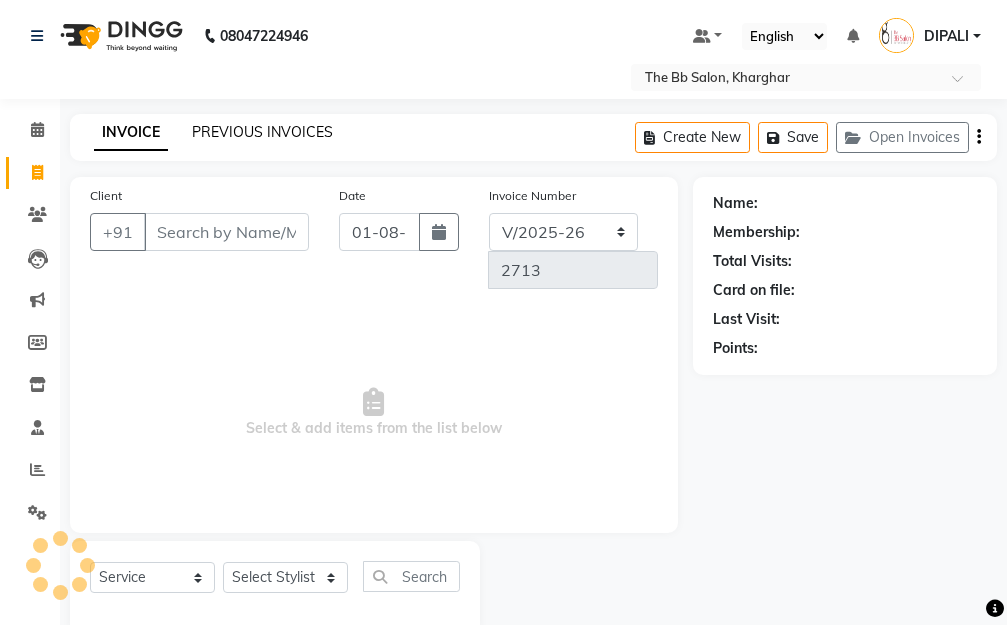 click on "PREVIOUS INVOICES" 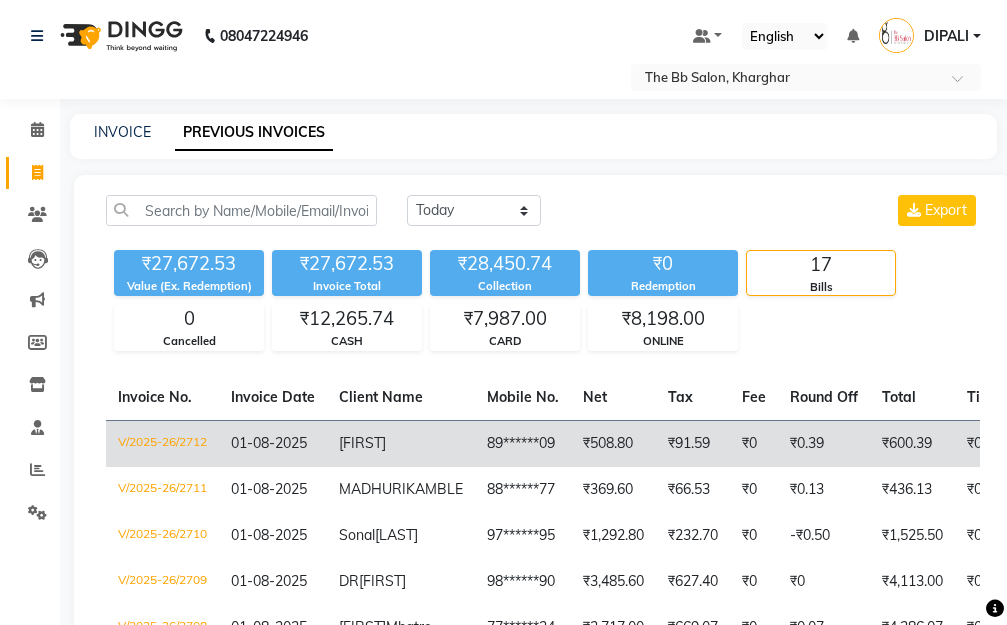 click on "[FIRST]" 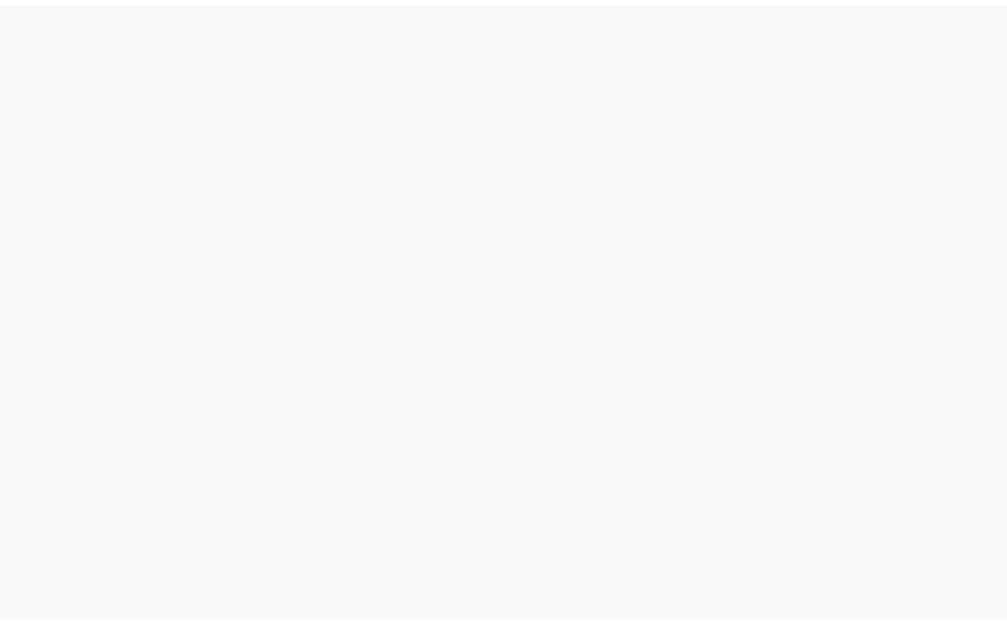 scroll, scrollTop: 0, scrollLeft: 0, axis: both 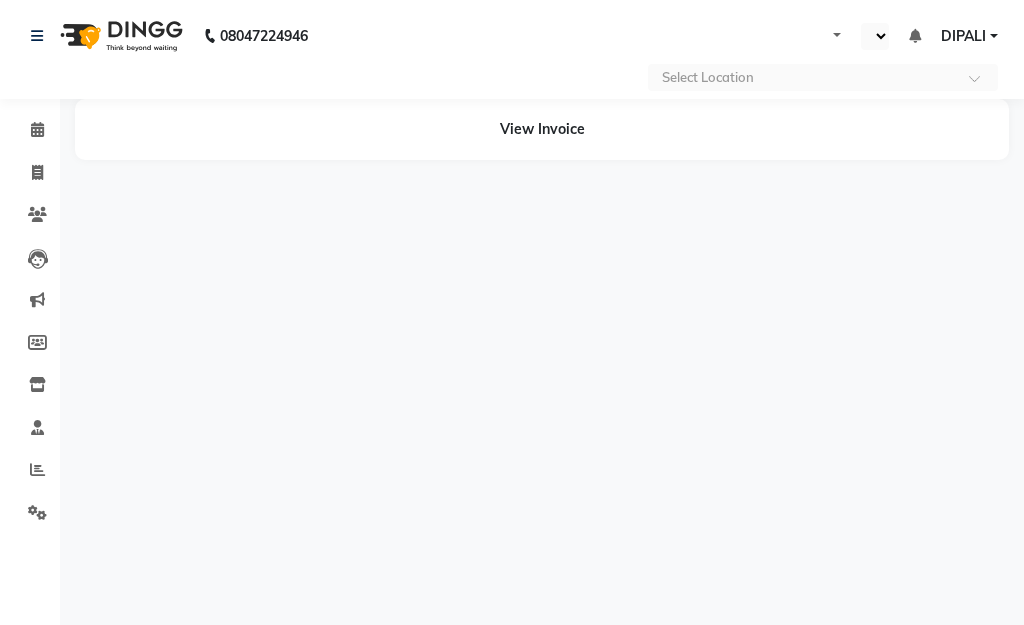 select on "en" 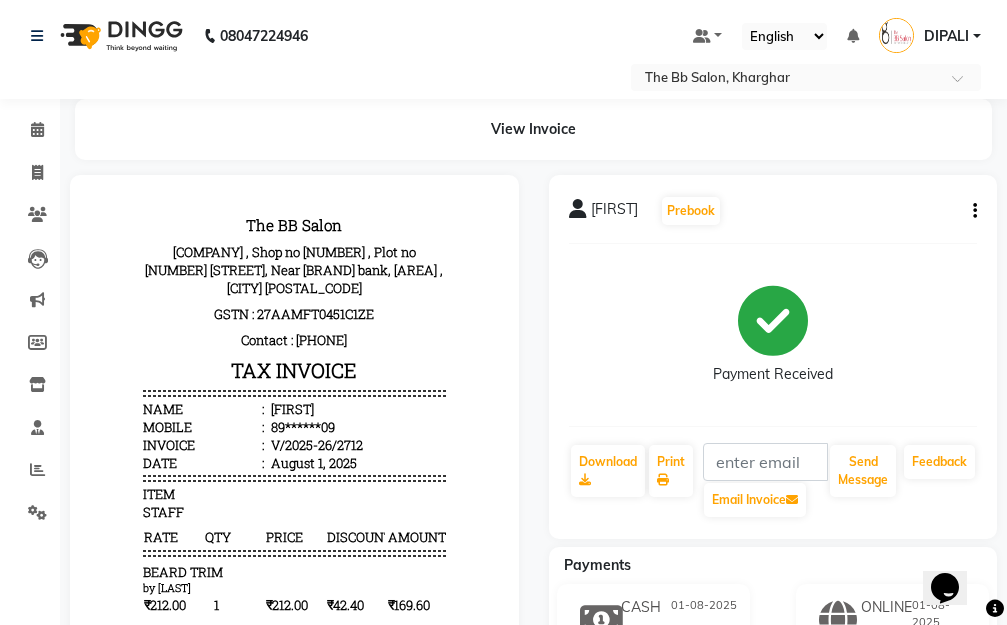 scroll, scrollTop: 0, scrollLeft: 0, axis: both 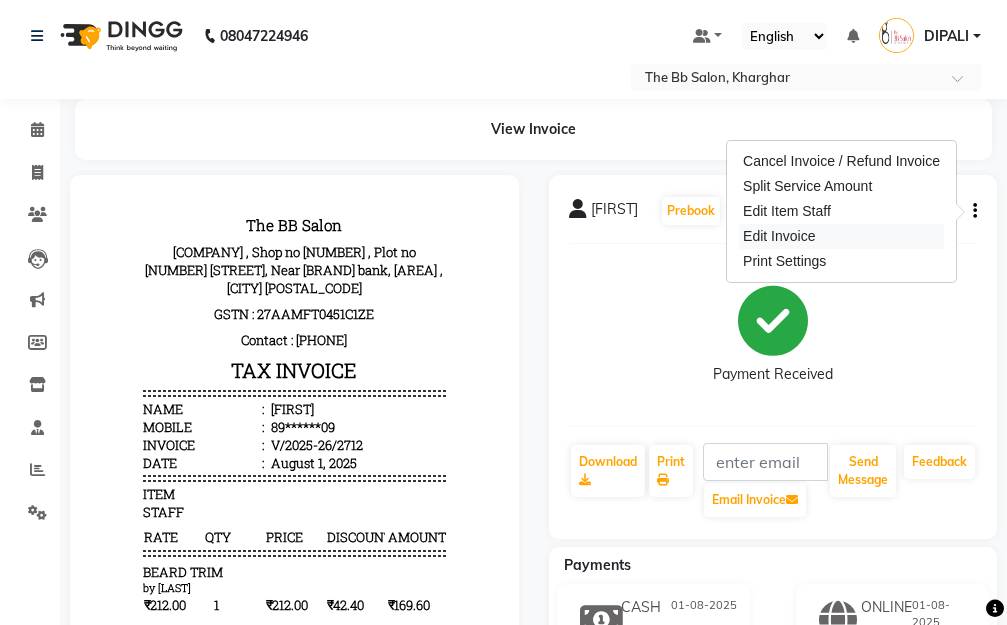 click on "Edit Invoice" at bounding box center (841, 236) 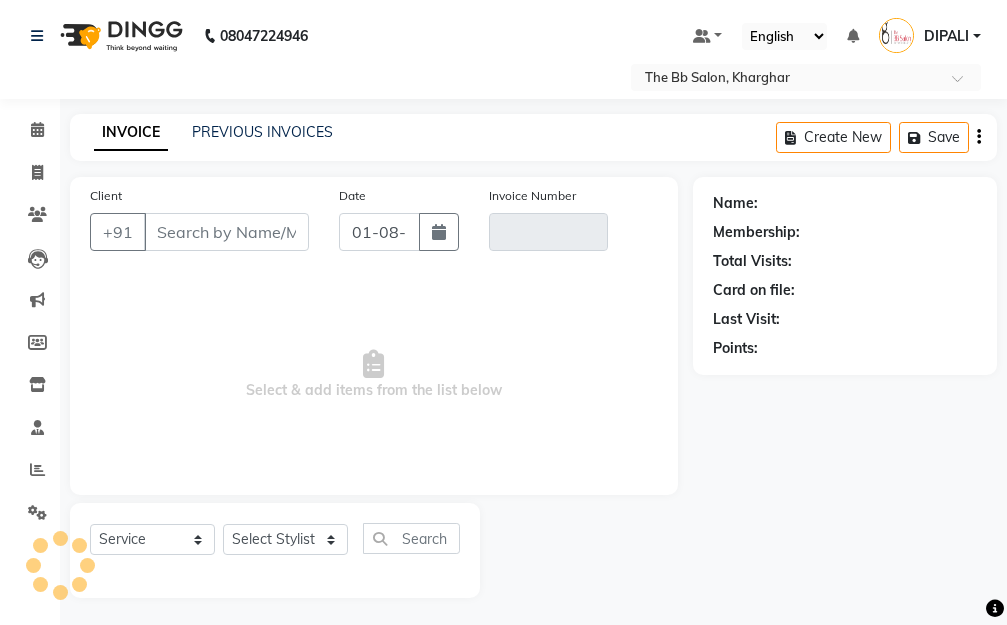 scroll, scrollTop: 3, scrollLeft: 0, axis: vertical 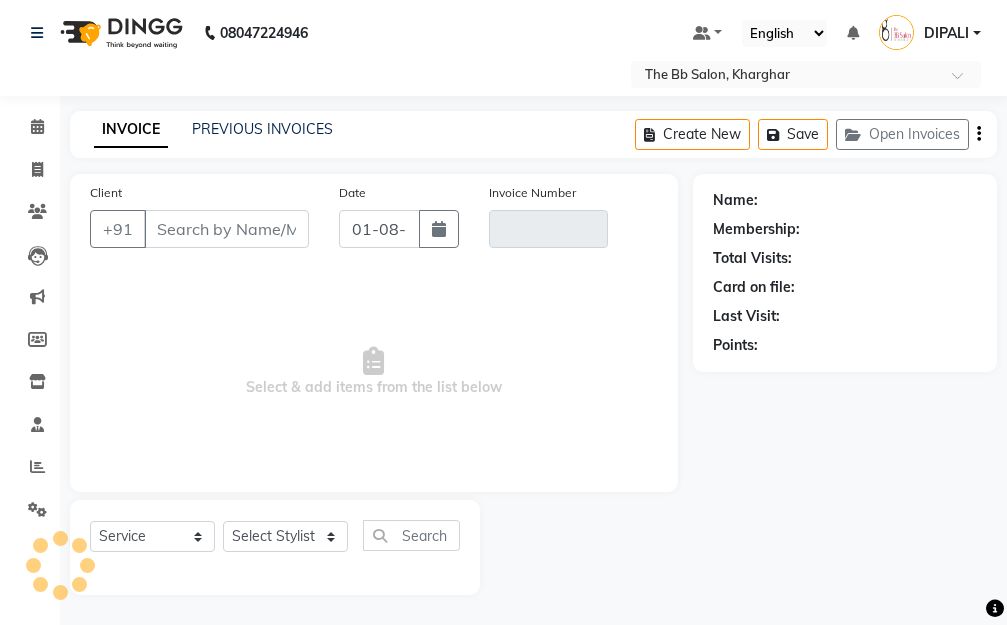 type on "89******09" 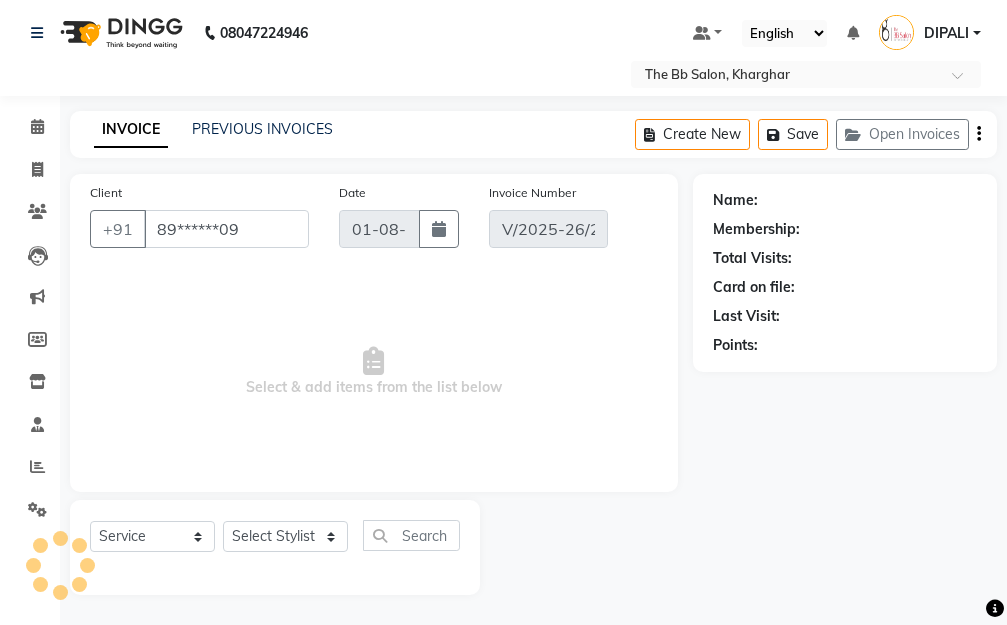 select on "1: Object" 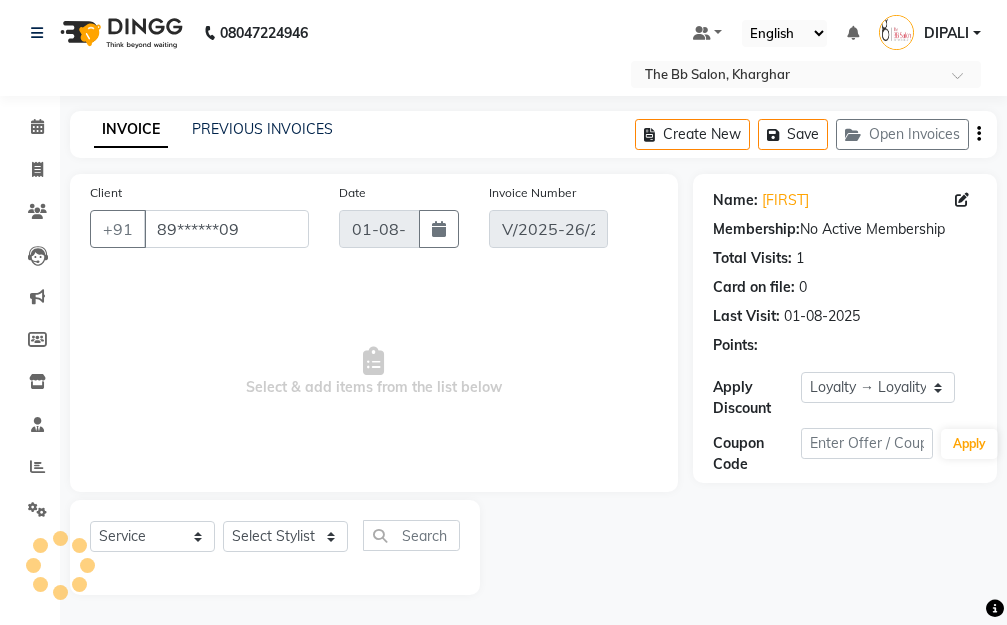 select on "select" 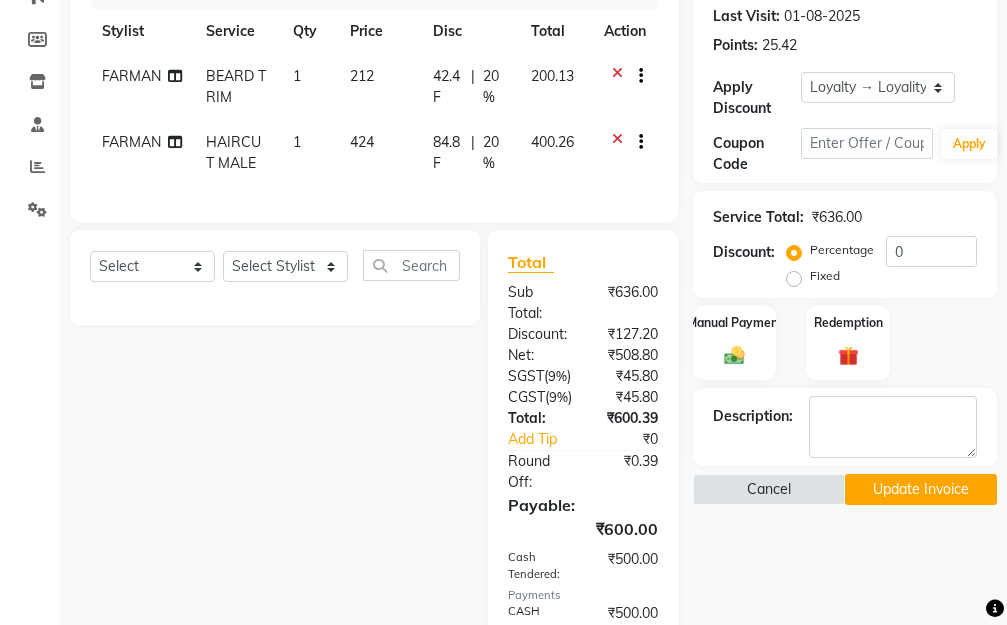 scroll, scrollTop: 603, scrollLeft: 0, axis: vertical 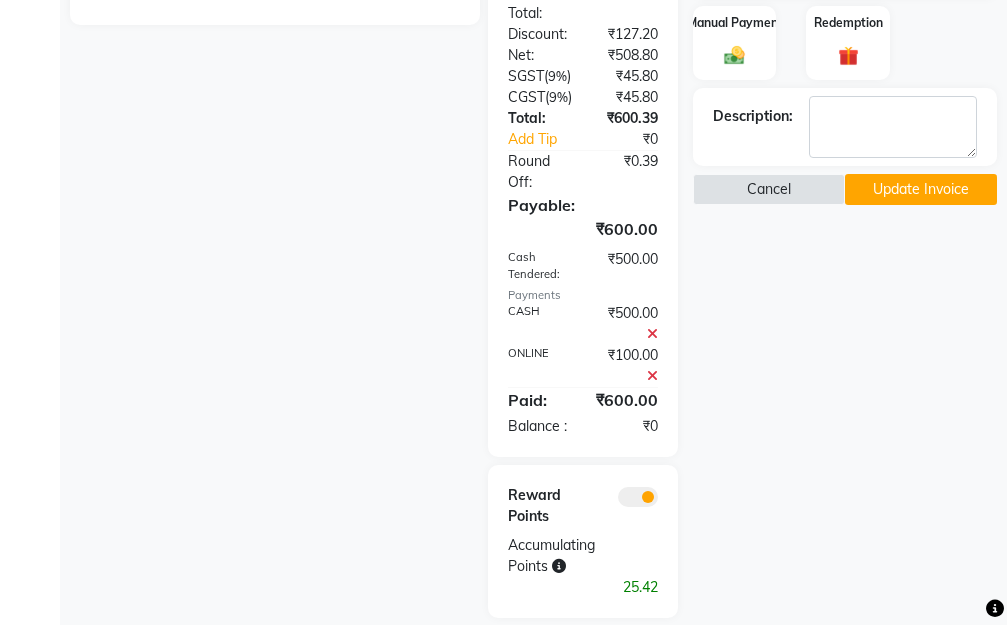 click 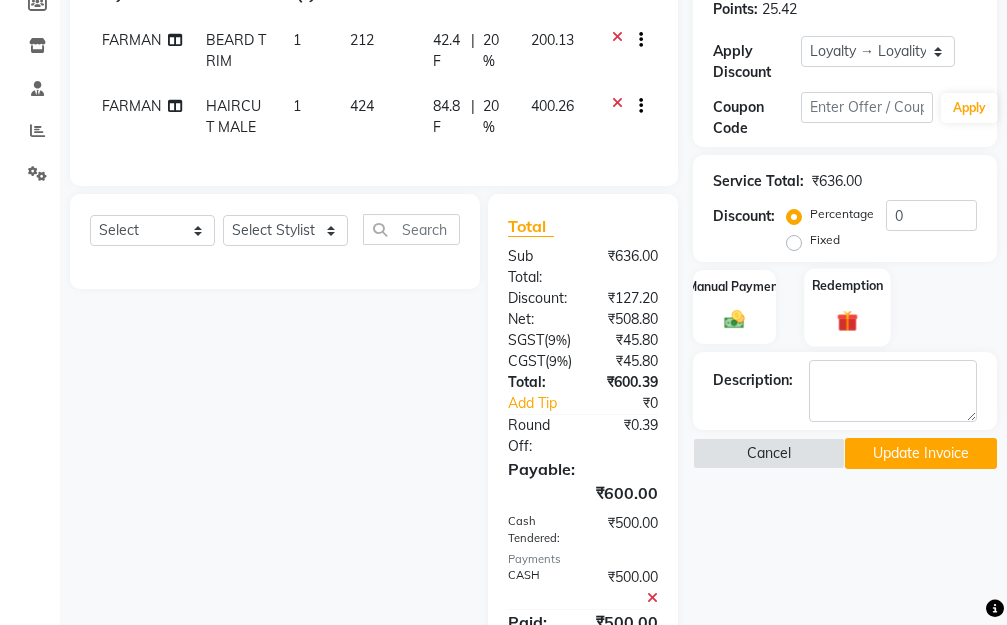 scroll, scrollTop: 303, scrollLeft: 0, axis: vertical 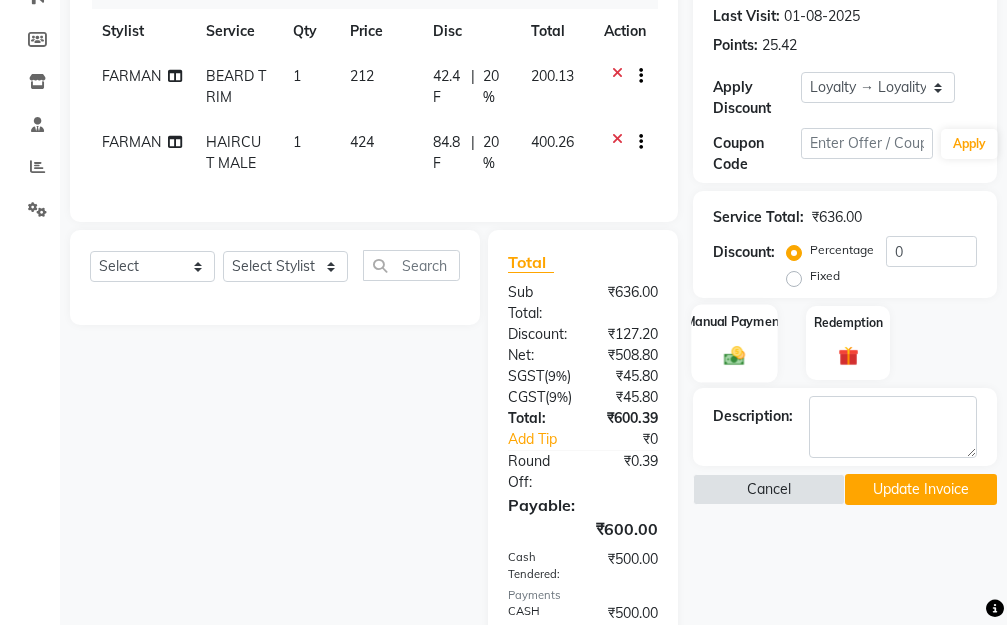 click on "Manual Payment" 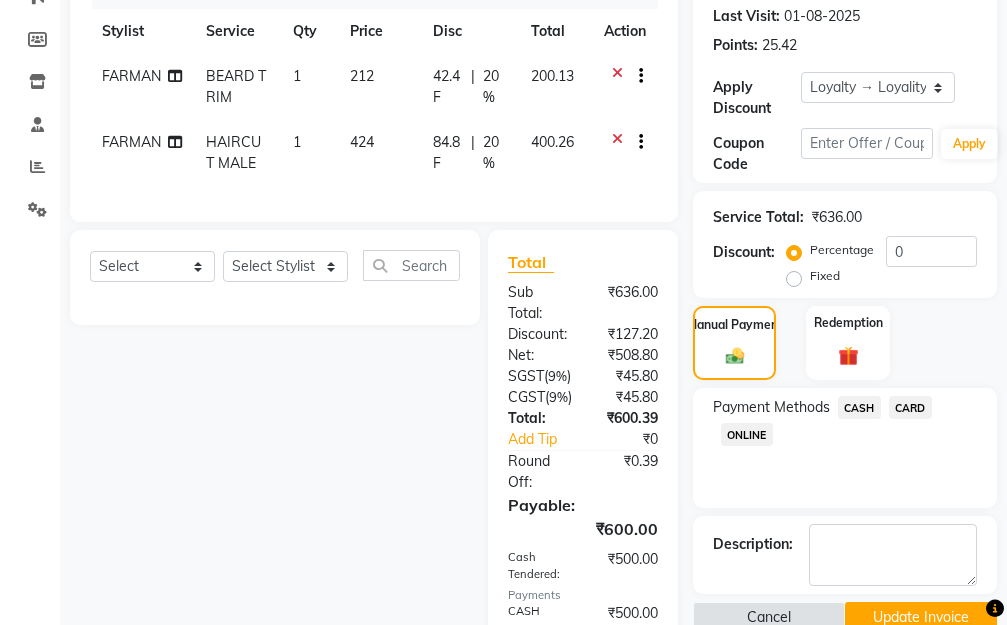 click on "CARD" 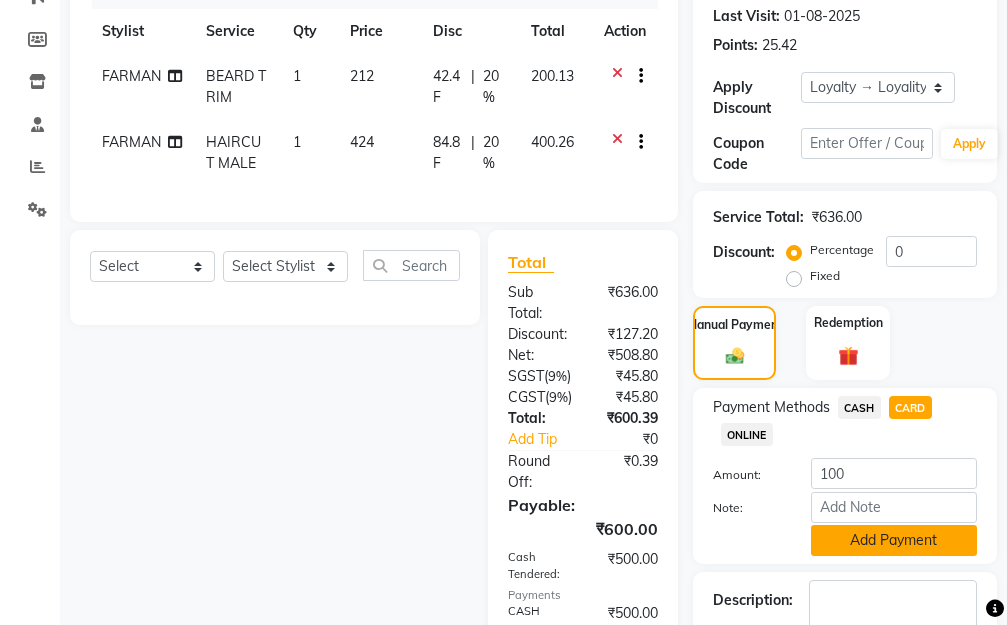 click on "Add Payment" 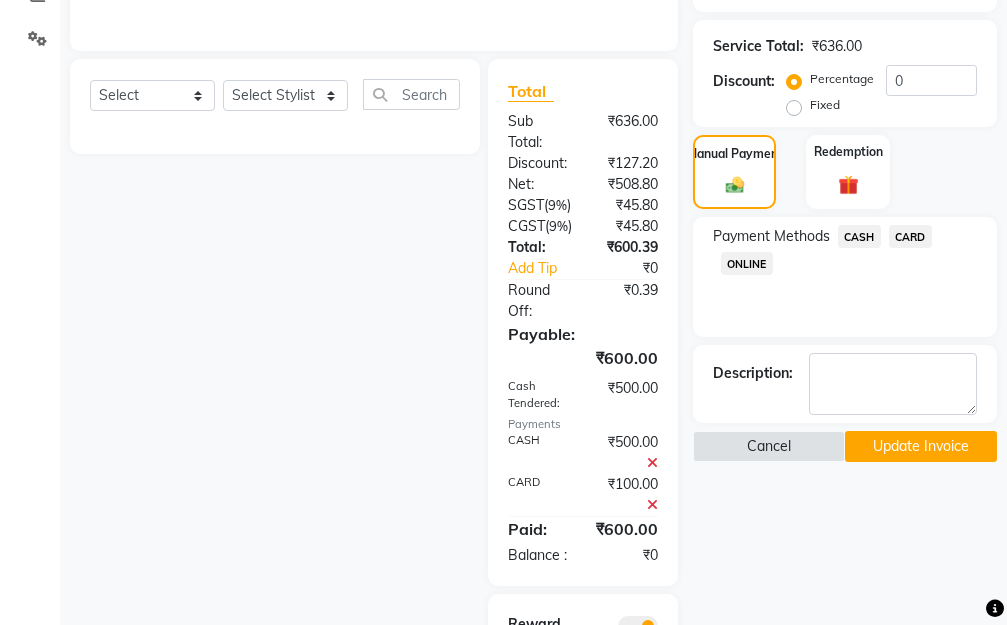 scroll, scrollTop: 706, scrollLeft: 0, axis: vertical 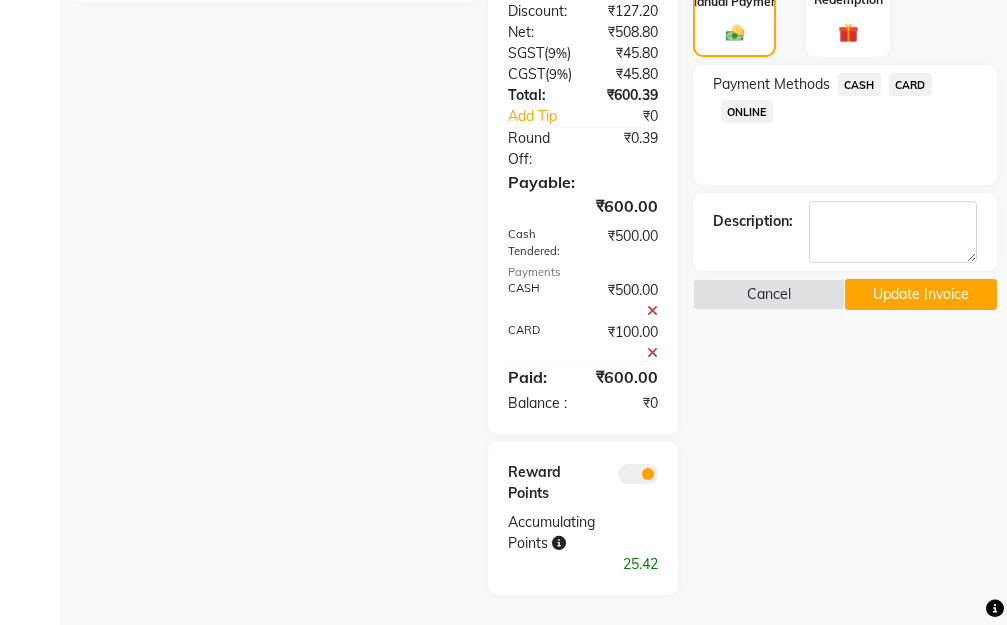 click on "Update Invoice" 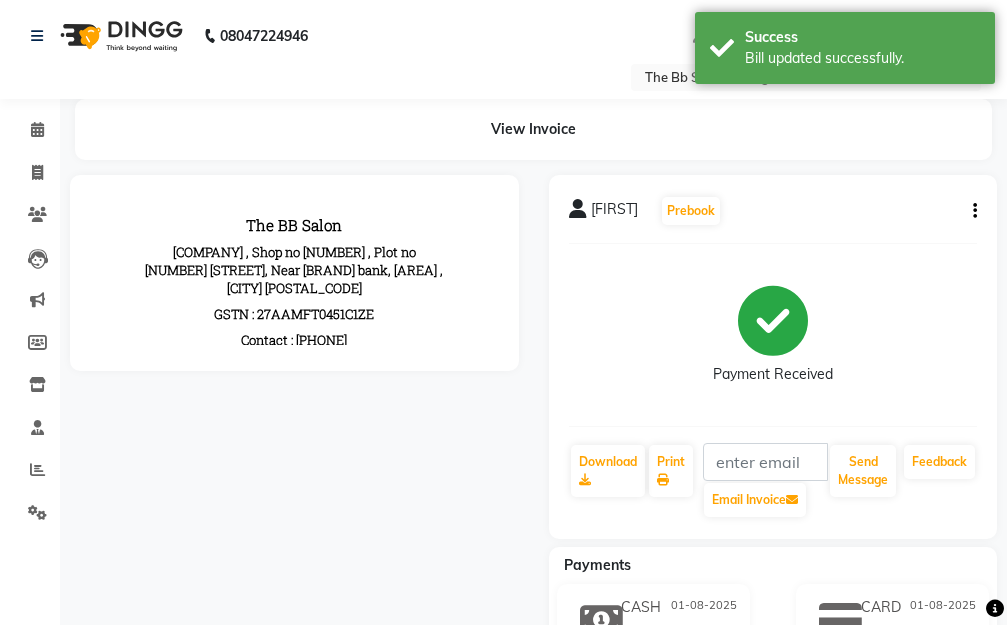 scroll, scrollTop: 0, scrollLeft: 0, axis: both 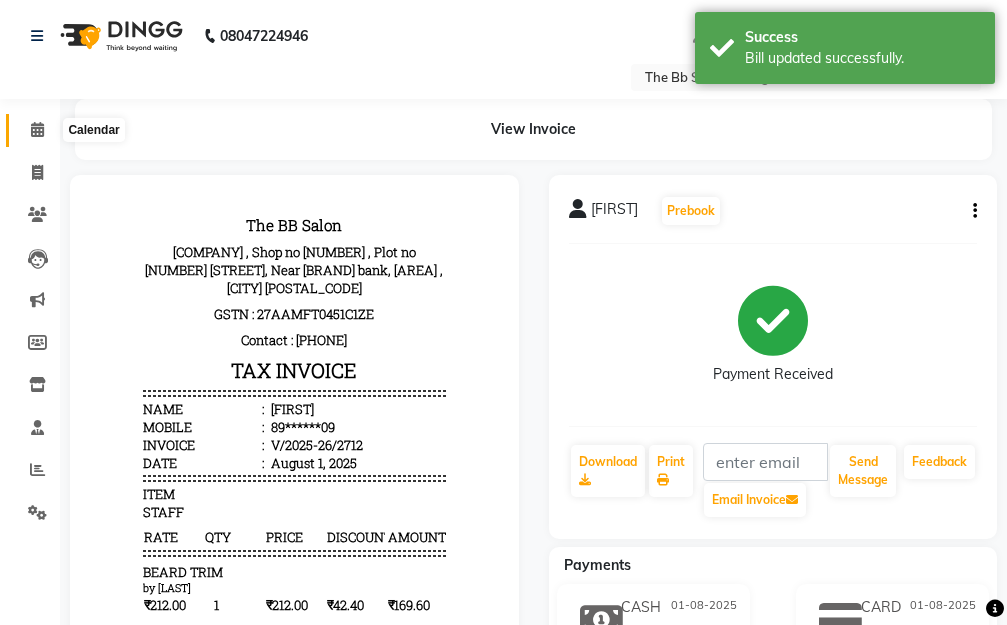click 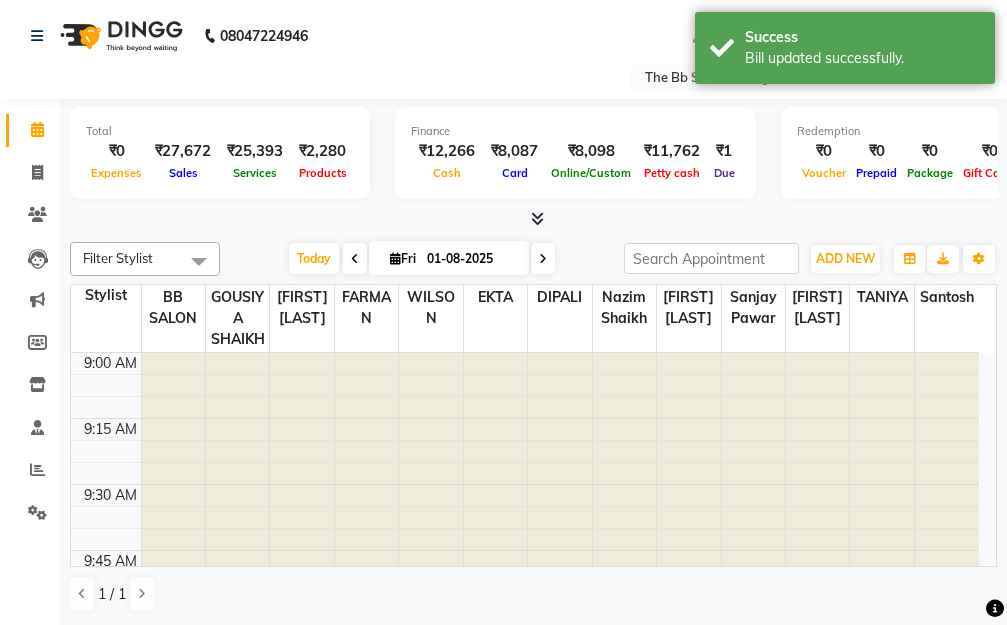 scroll, scrollTop: 0, scrollLeft: 0, axis: both 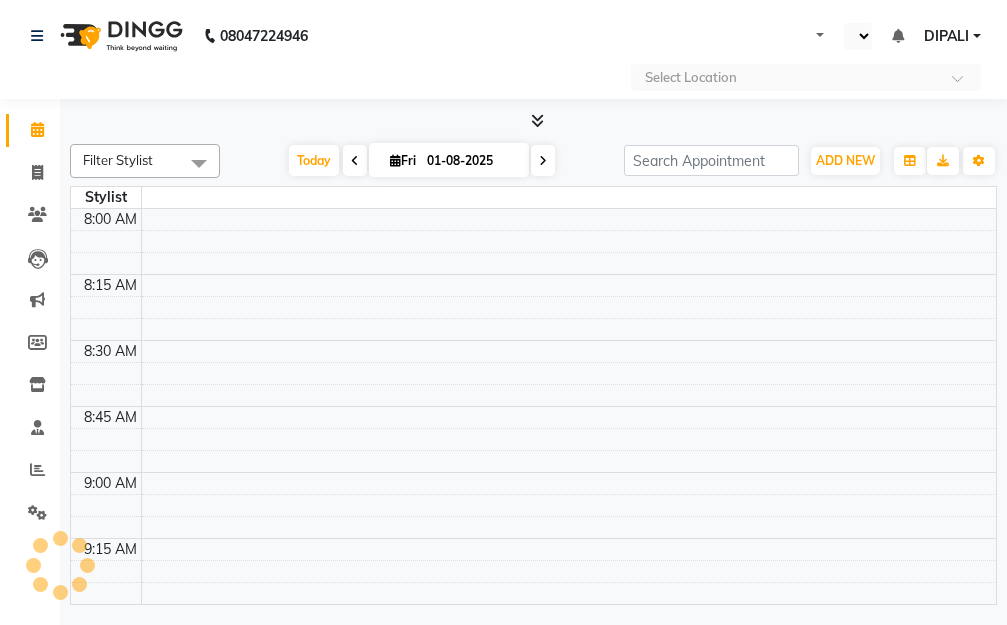 select on "en" 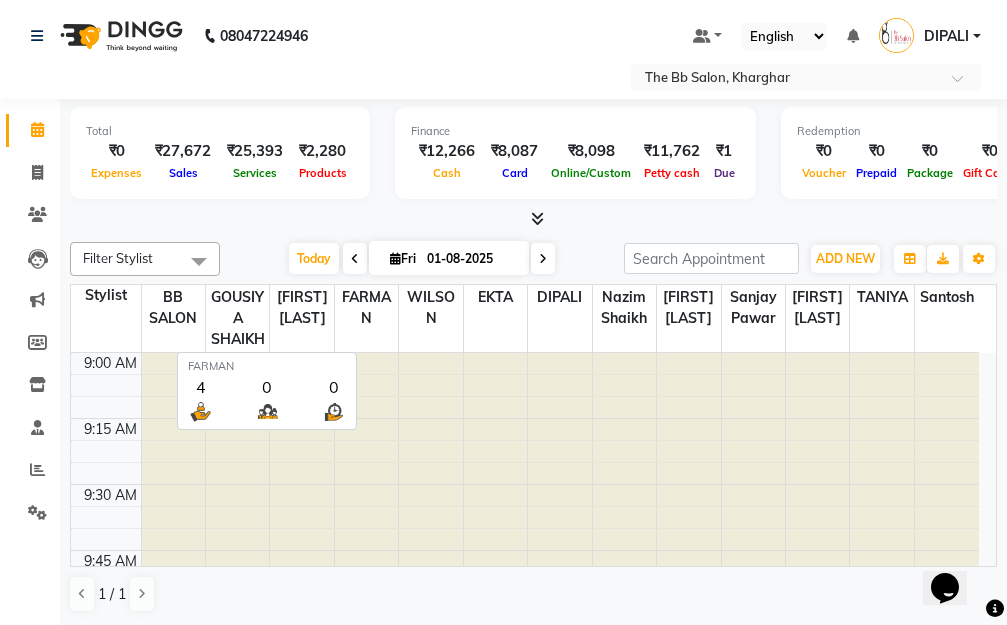 scroll, scrollTop: 0, scrollLeft: 0, axis: both 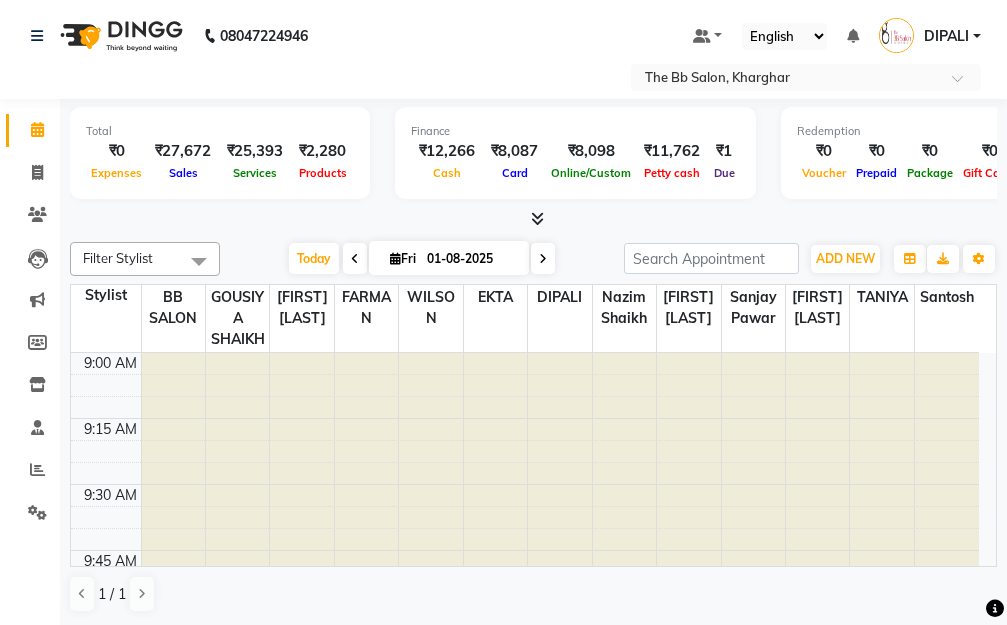click at bounding box center (543, 258) 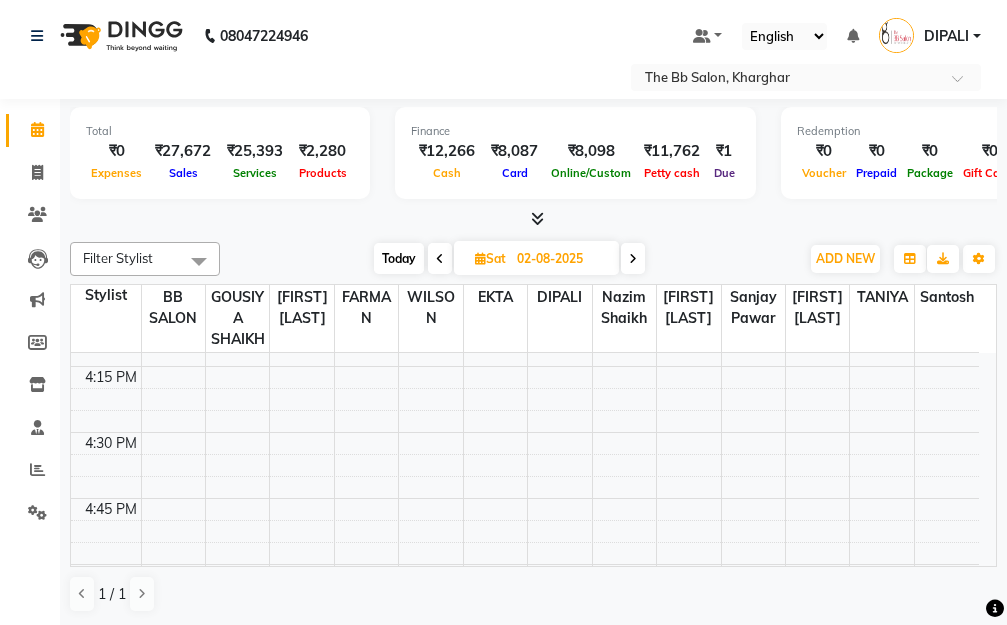 scroll, scrollTop: 1300, scrollLeft: 0, axis: vertical 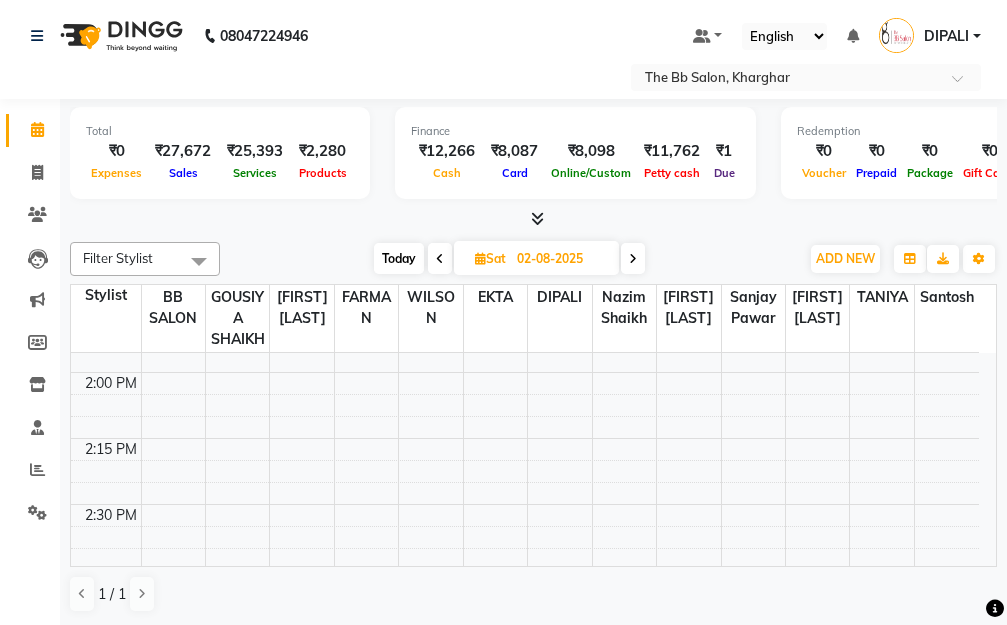 click on "Today" at bounding box center (399, 258) 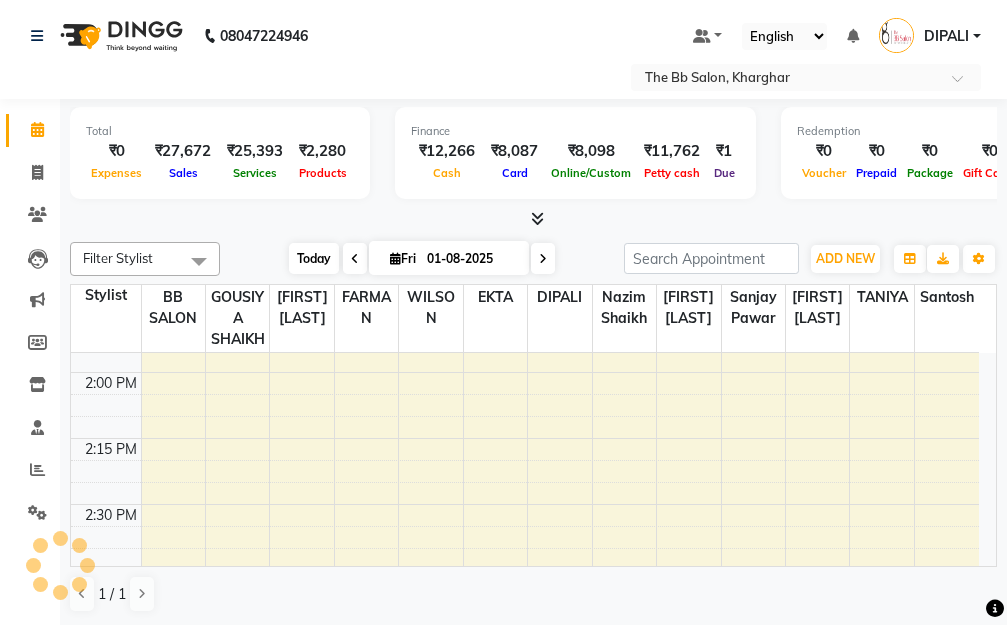 scroll, scrollTop: 2377, scrollLeft: 0, axis: vertical 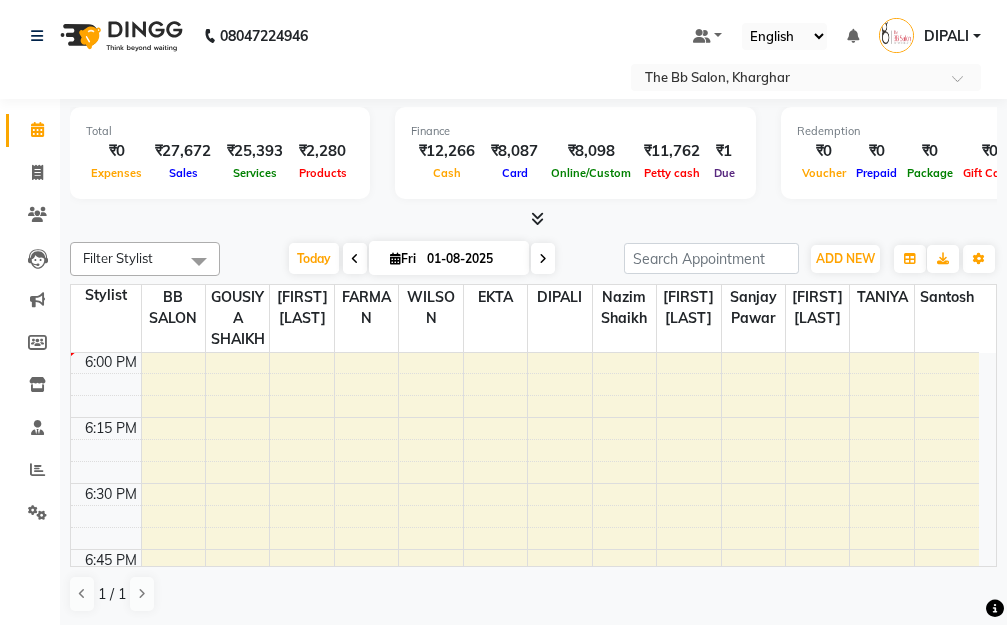 click at bounding box center [533, 219] 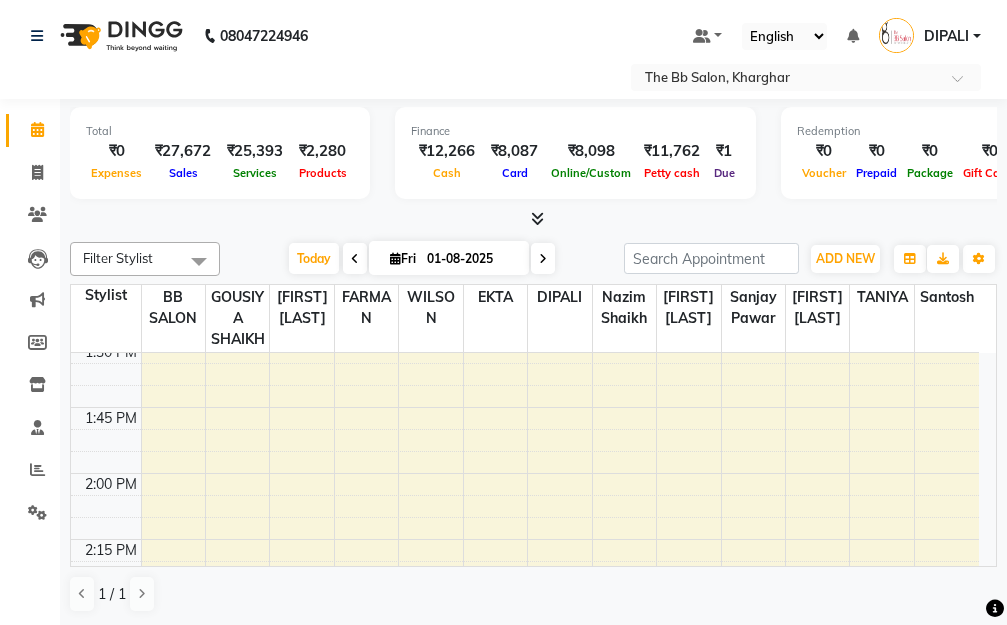 scroll, scrollTop: 1577, scrollLeft: 0, axis: vertical 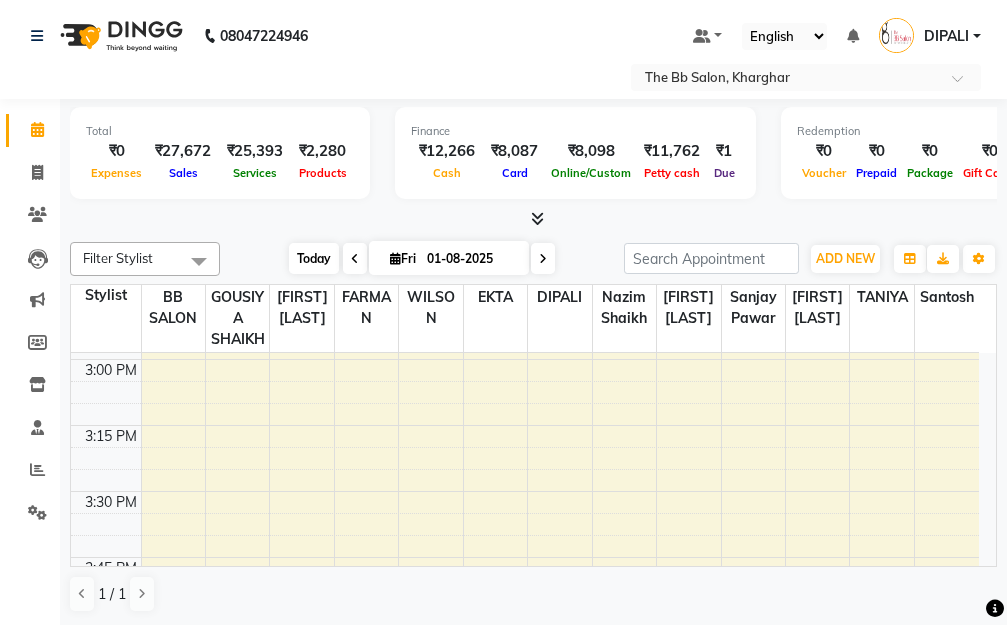 click on "Today" at bounding box center (314, 258) 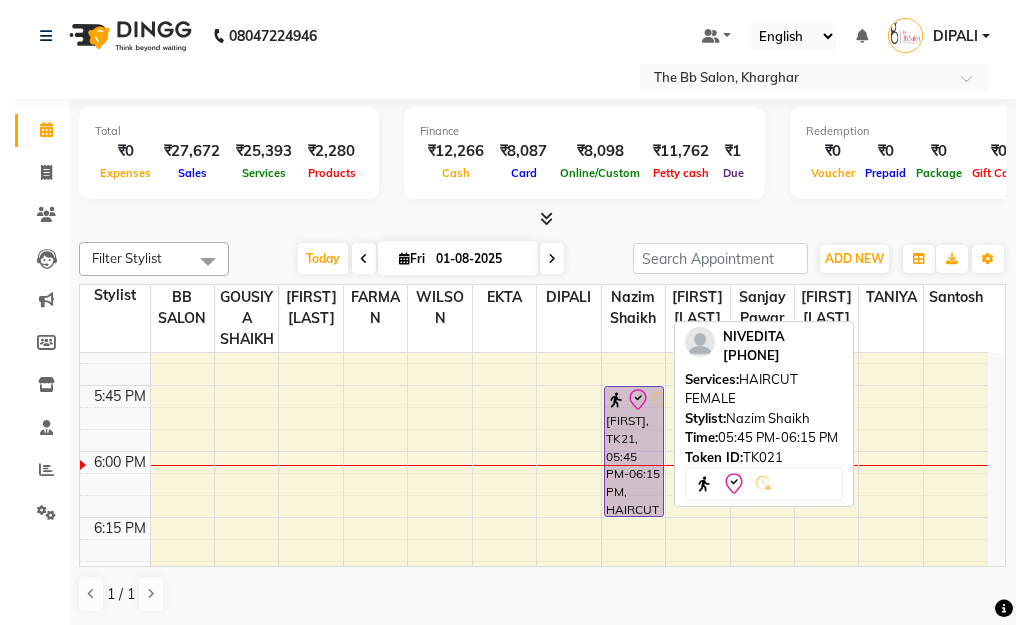 scroll, scrollTop: 2177, scrollLeft: 0, axis: vertical 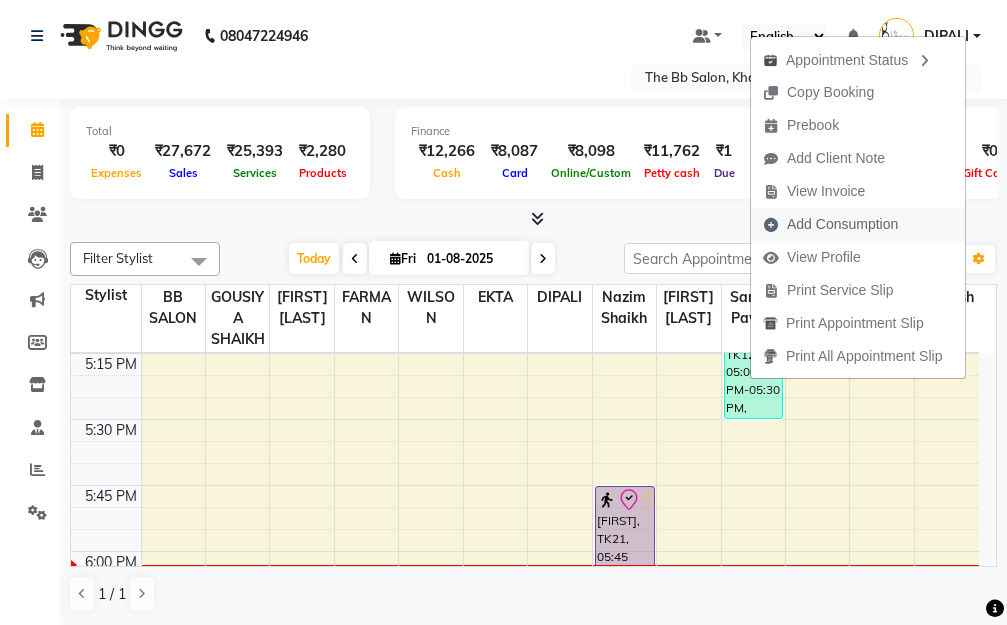 click on "Add Consumption" at bounding box center [842, 224] 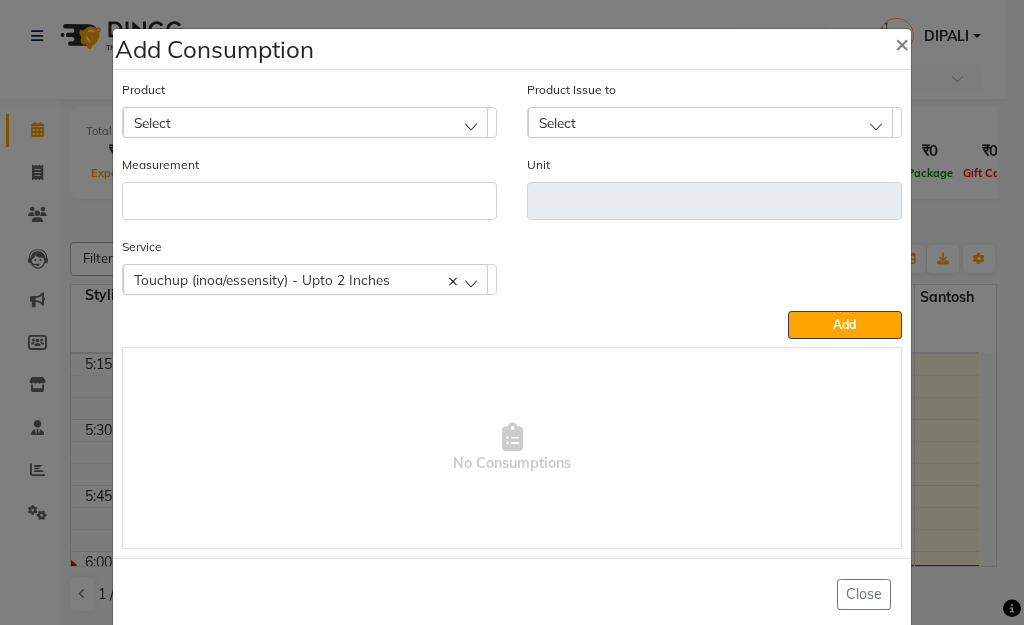 click on "Select" 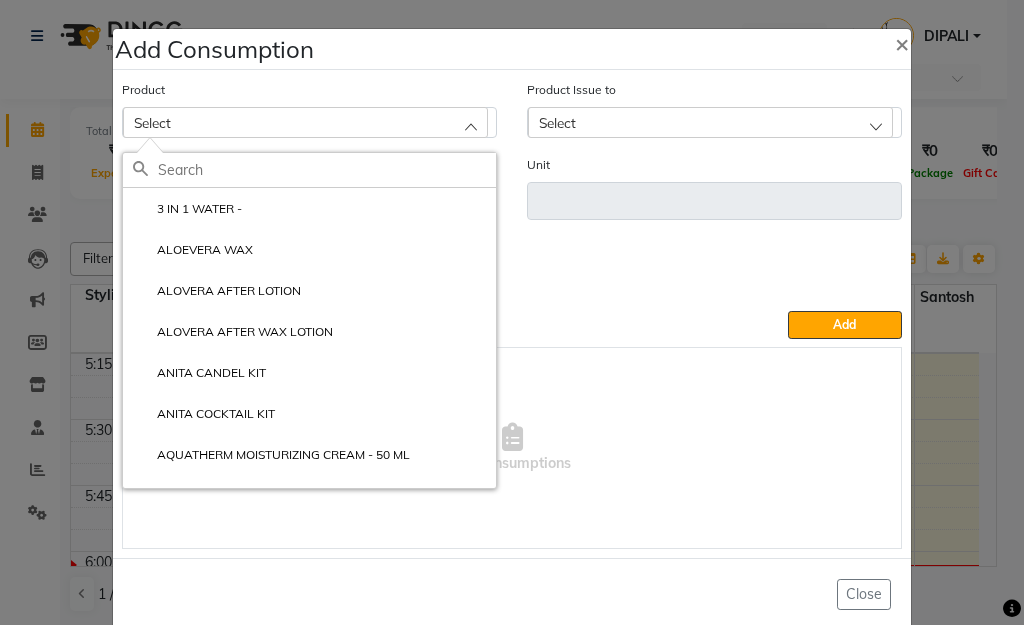 click 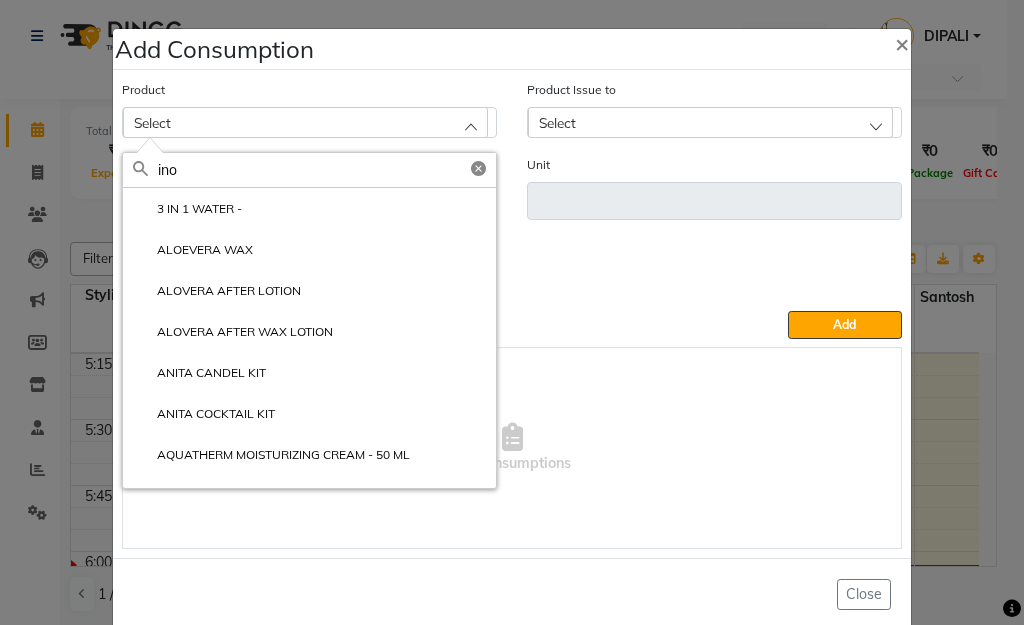 type on "inoa" 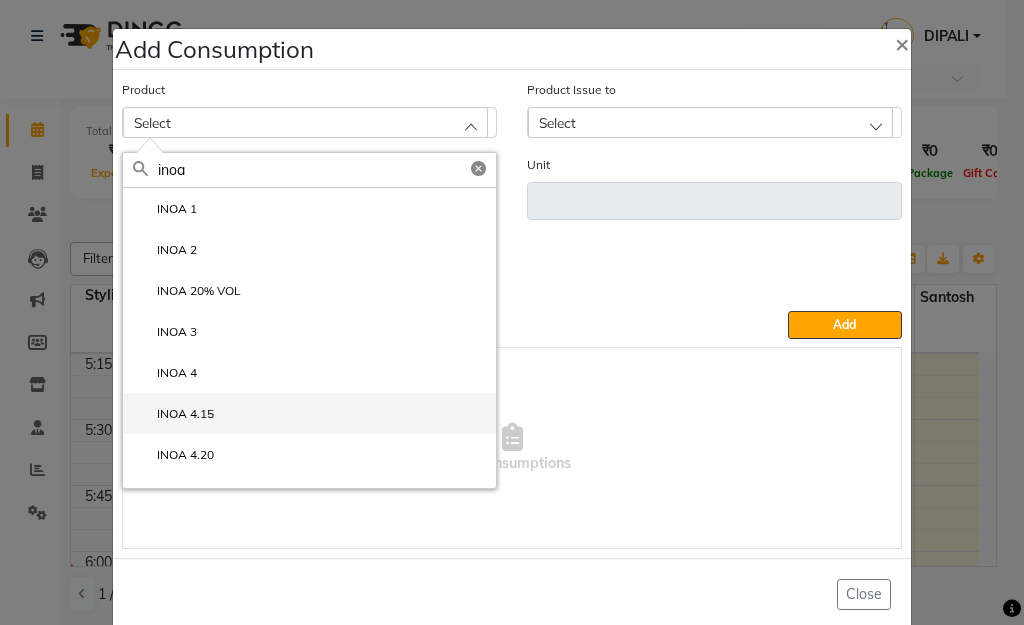 click on "INOA 4.15" 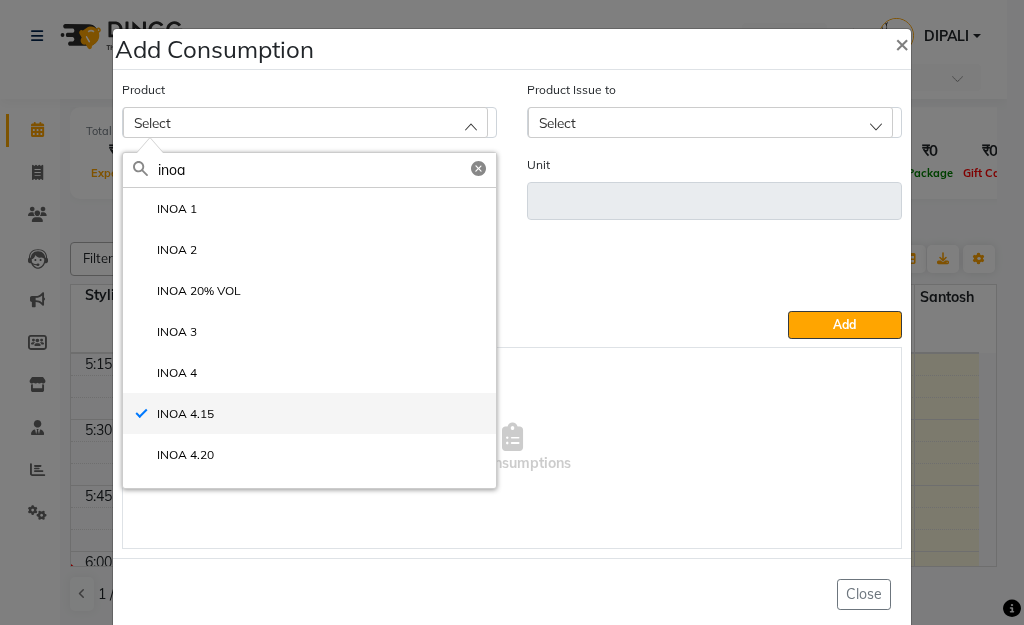 type on "ML" 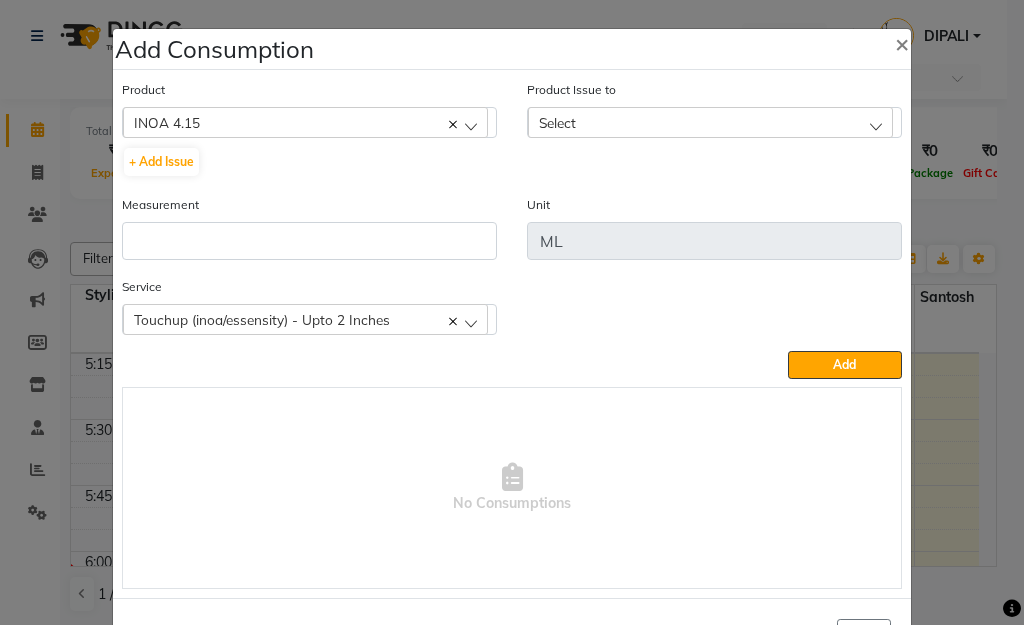 click on "Select" 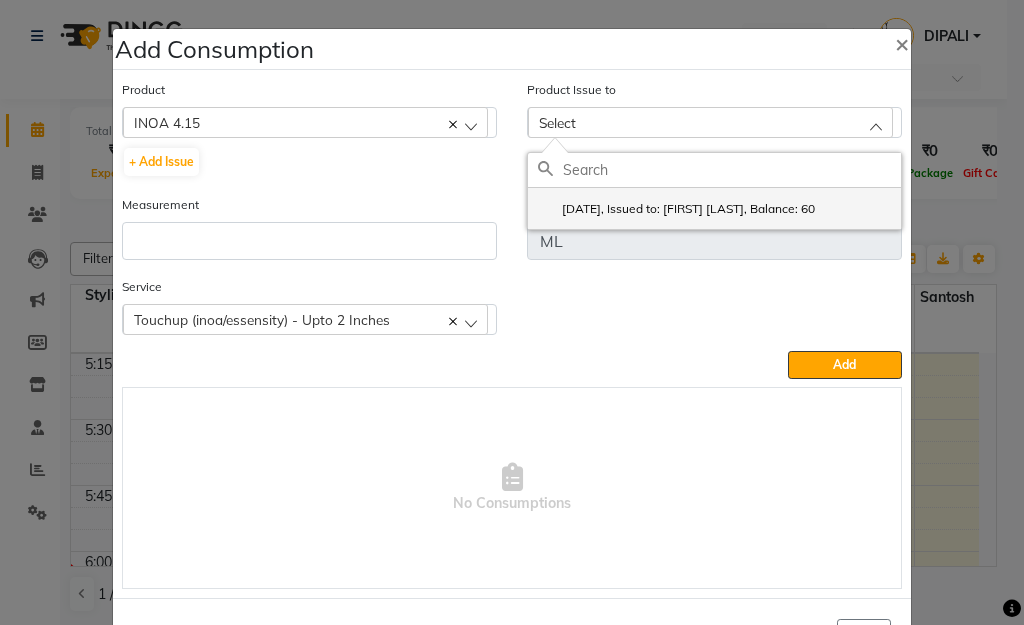 click on "2025-08-01, Issued to: Sanjay Pawar, Balance: 60" 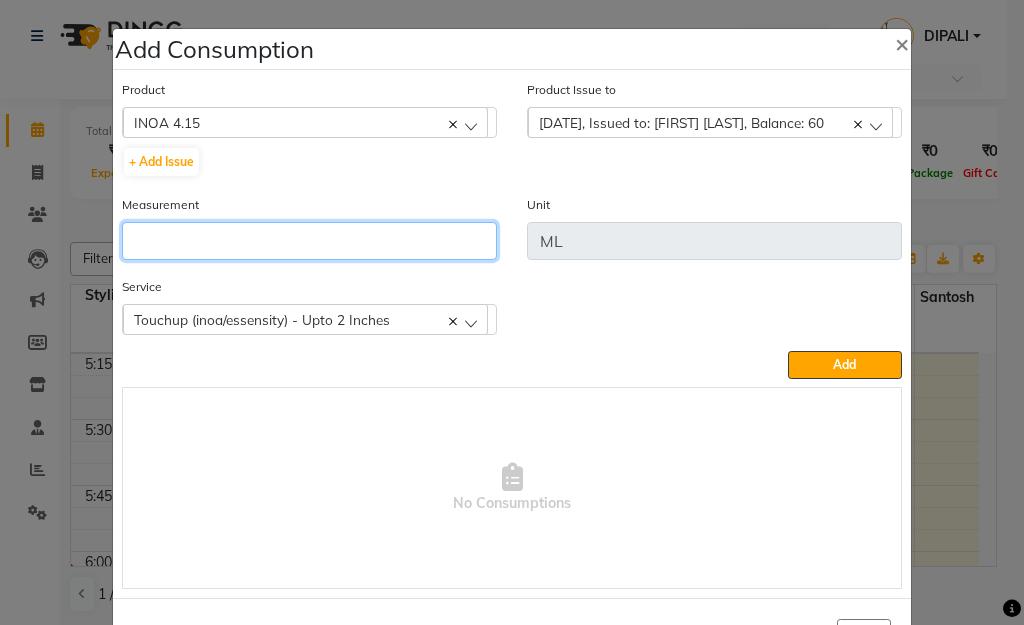 click 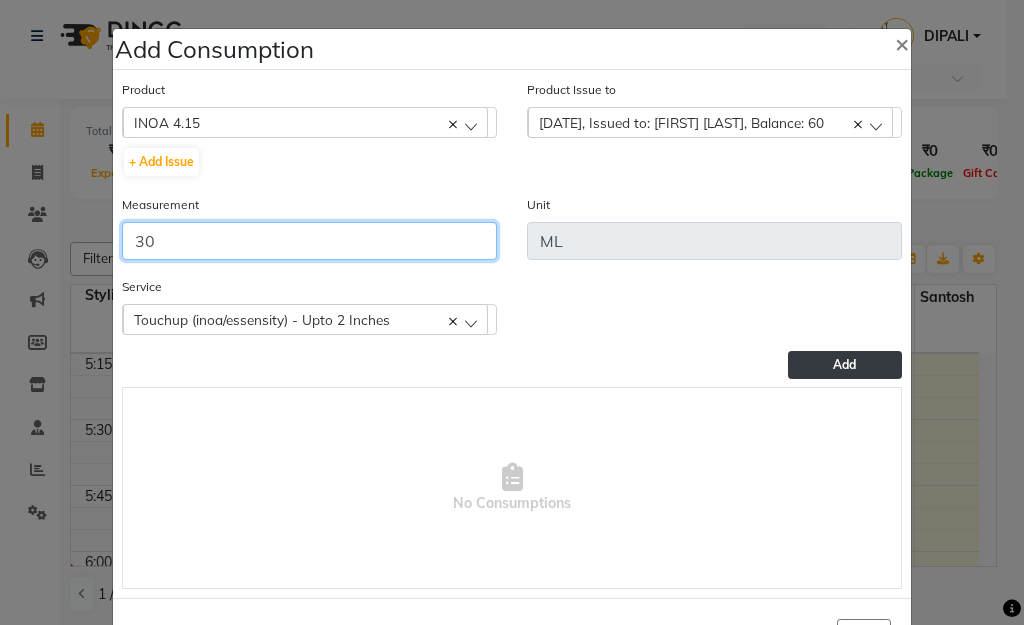 type on "30" 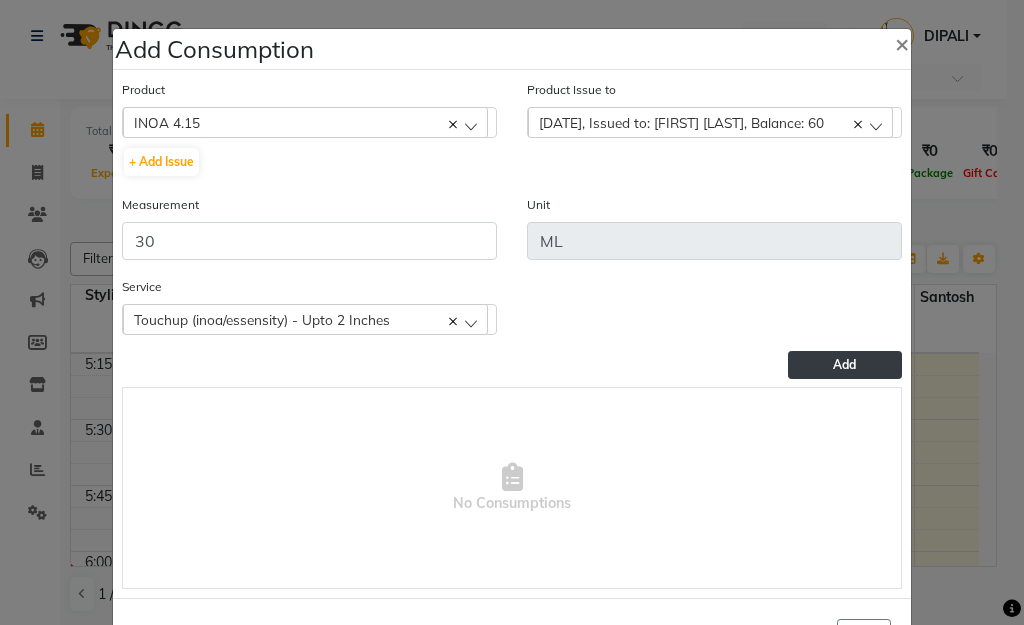 click on "Add" 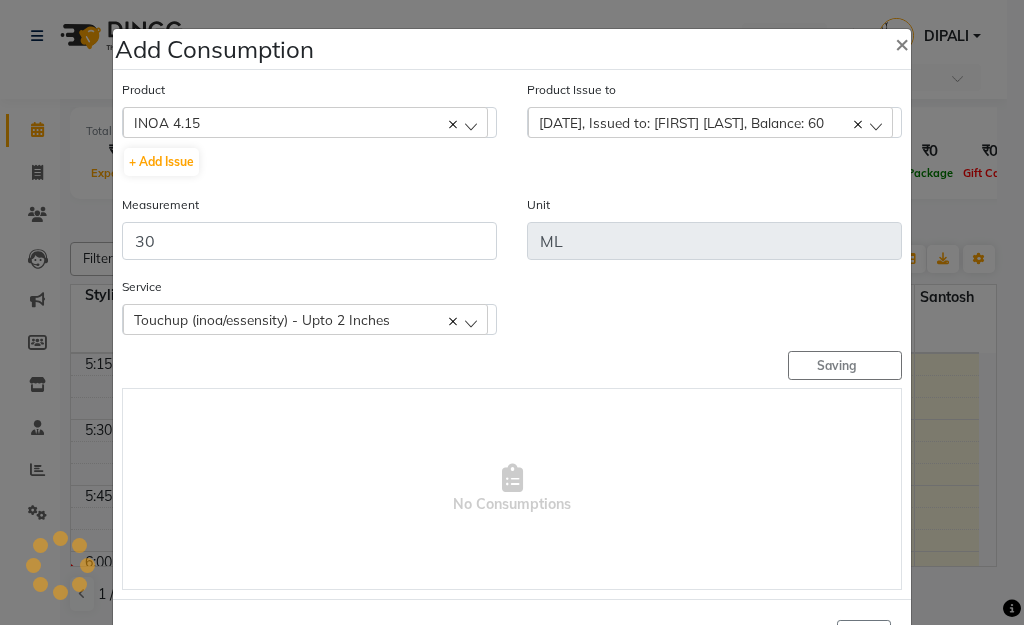 type 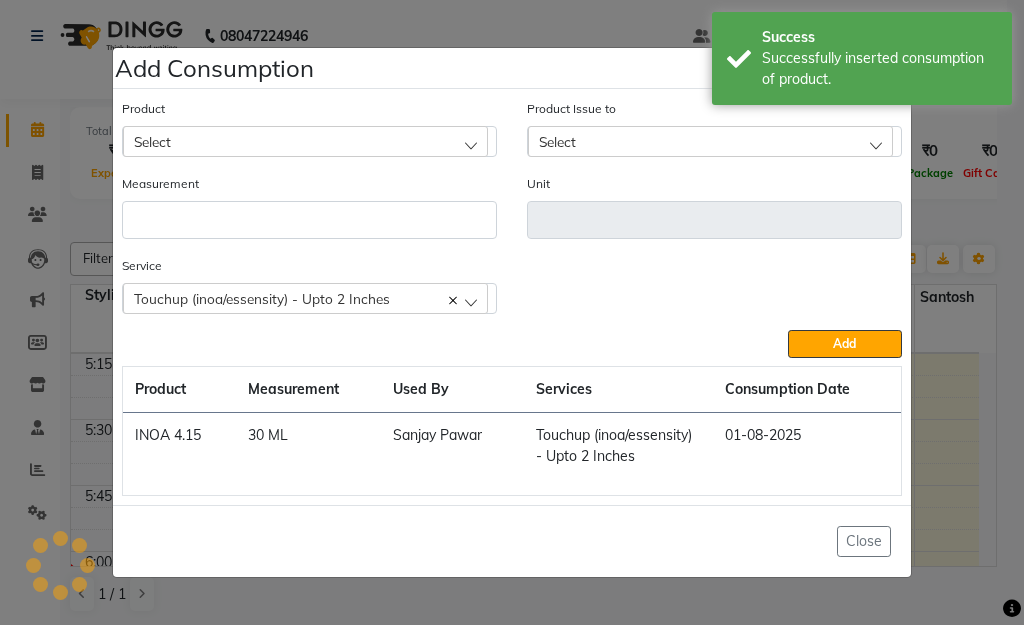 click on "Select" 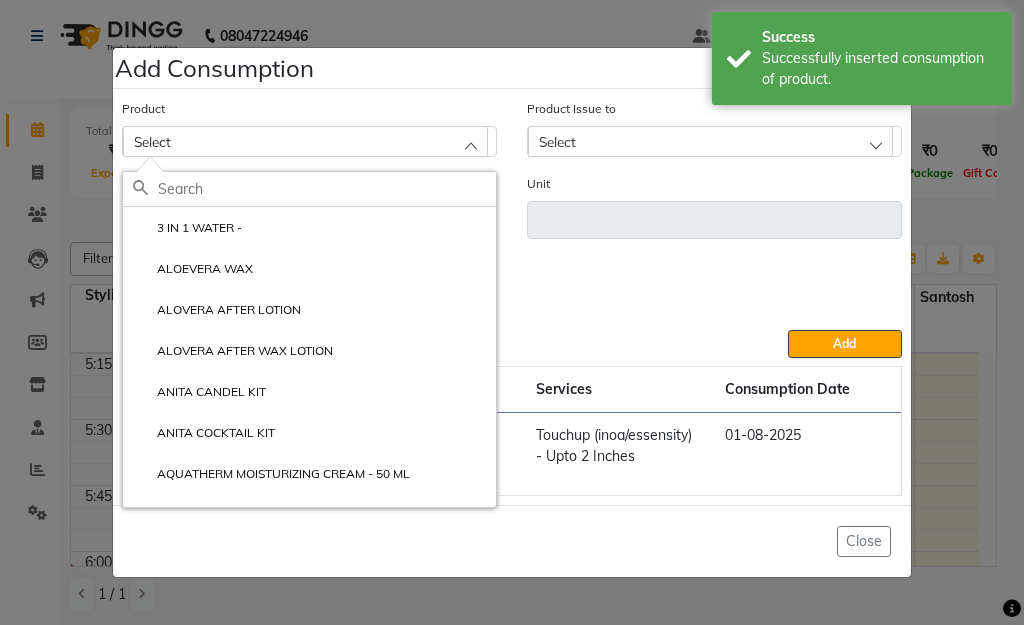 click 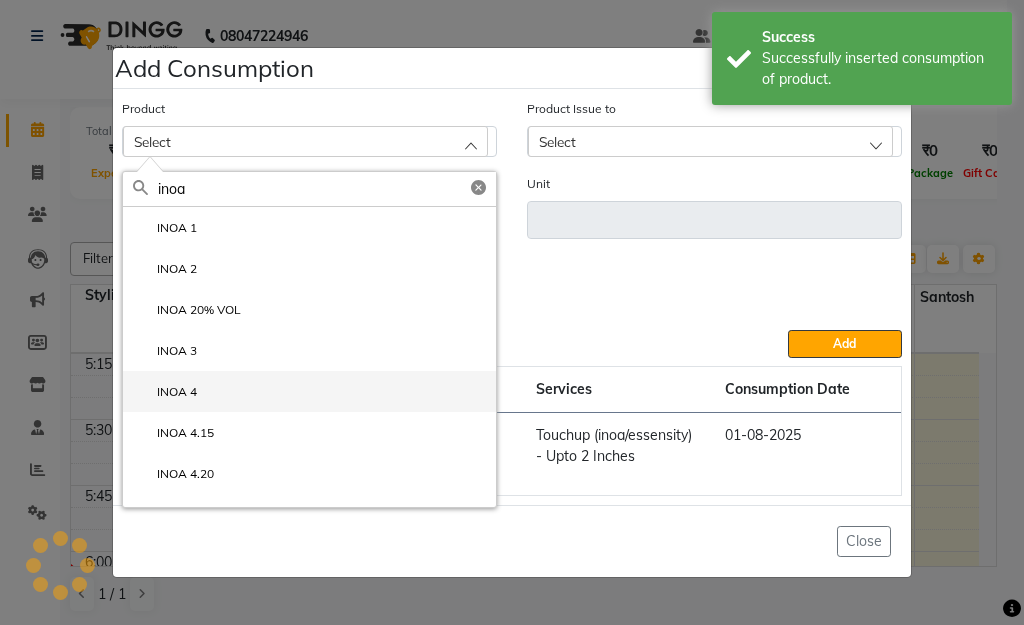 type on "inoa" 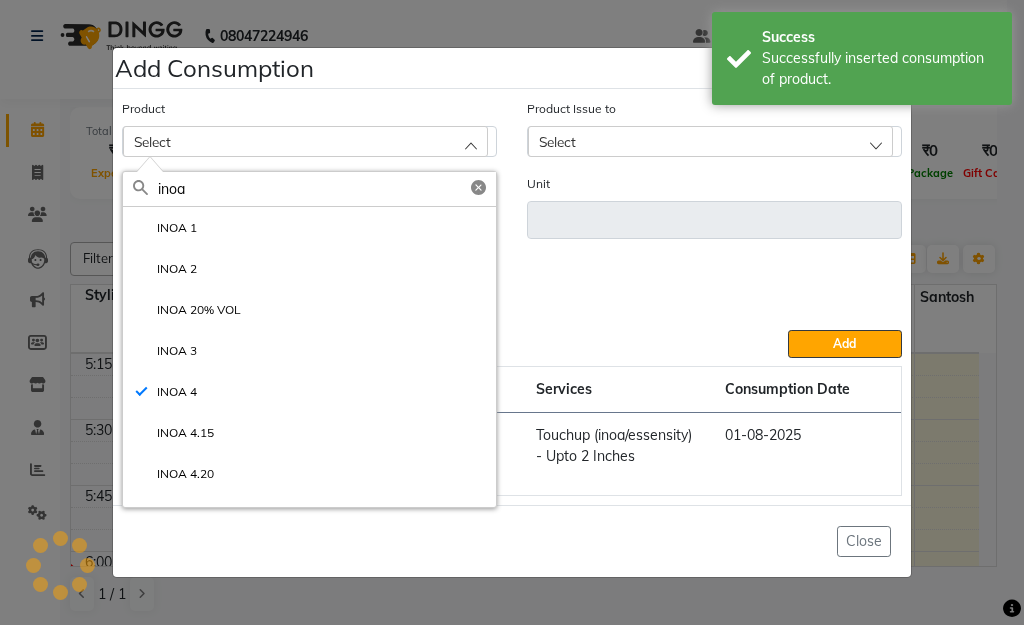 type on "ML" 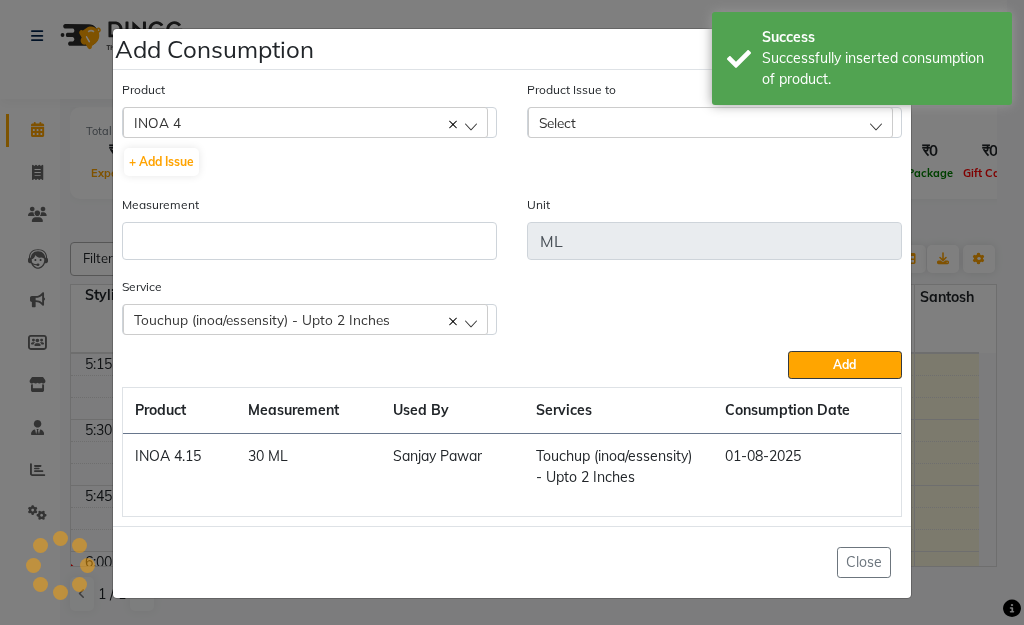 click on "Select" 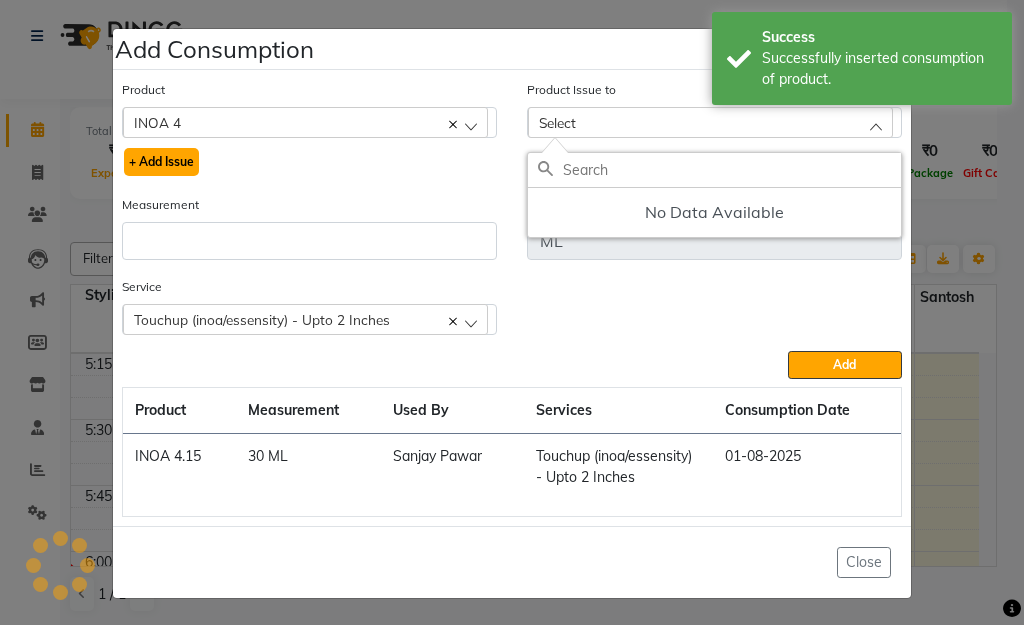 click on "+ Add Issue" 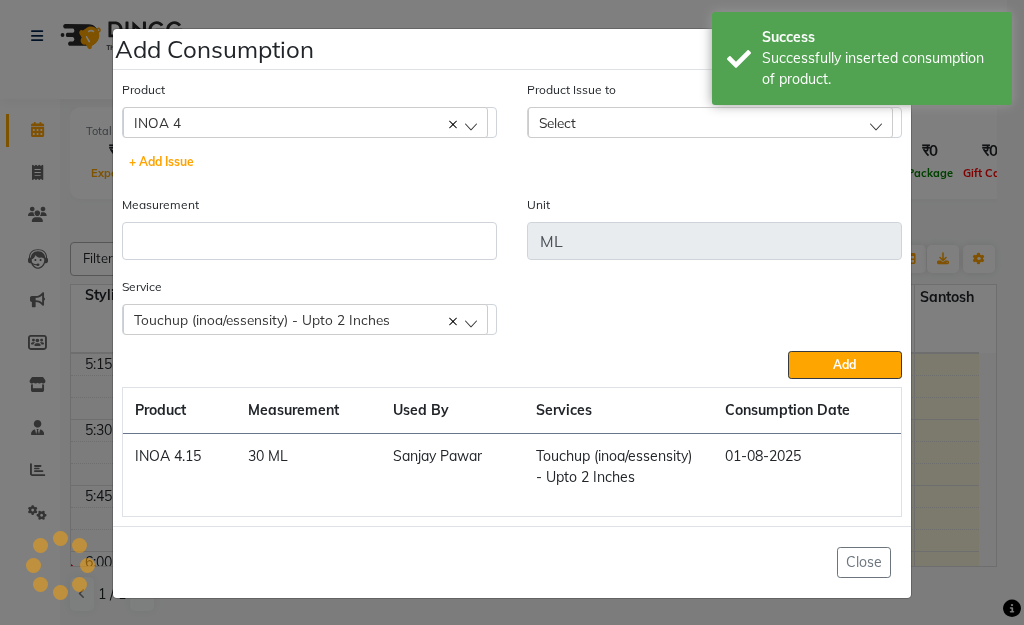 select 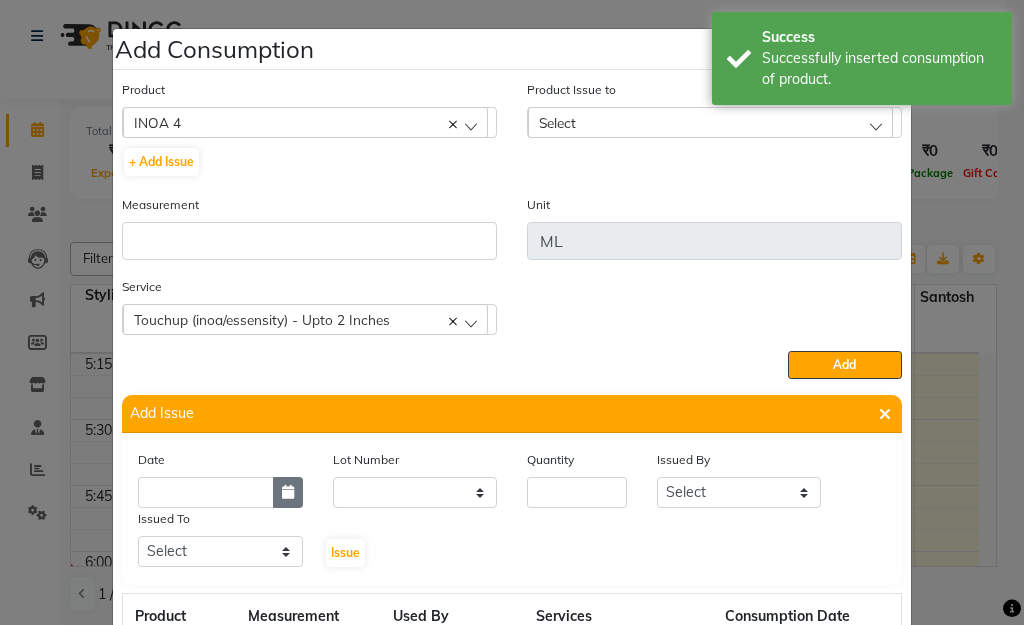 click 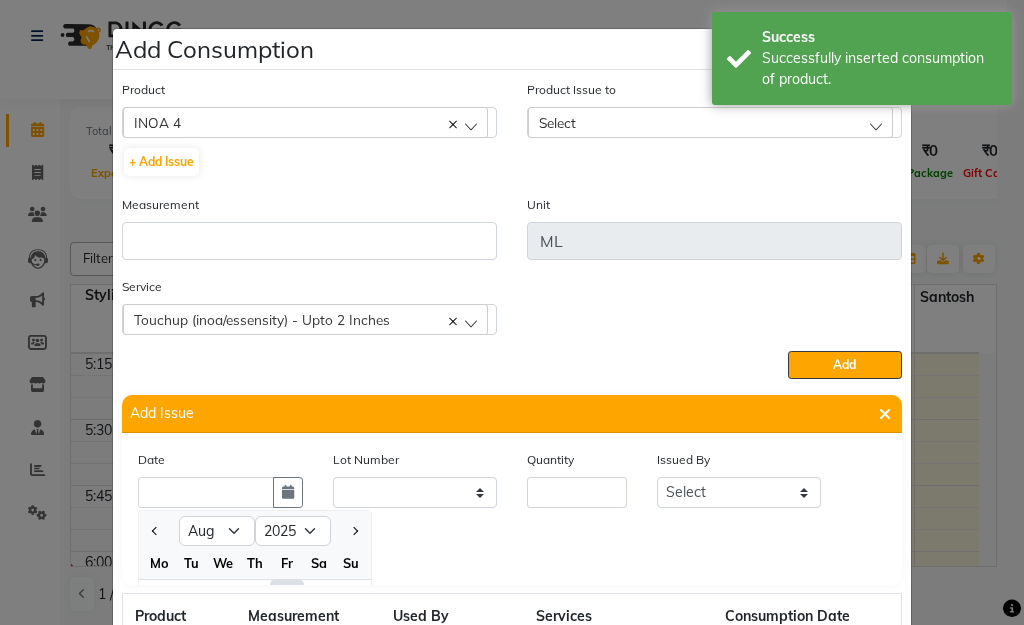 scroll, scrollTop: 27, scrollLeft: 0, axis: vertical 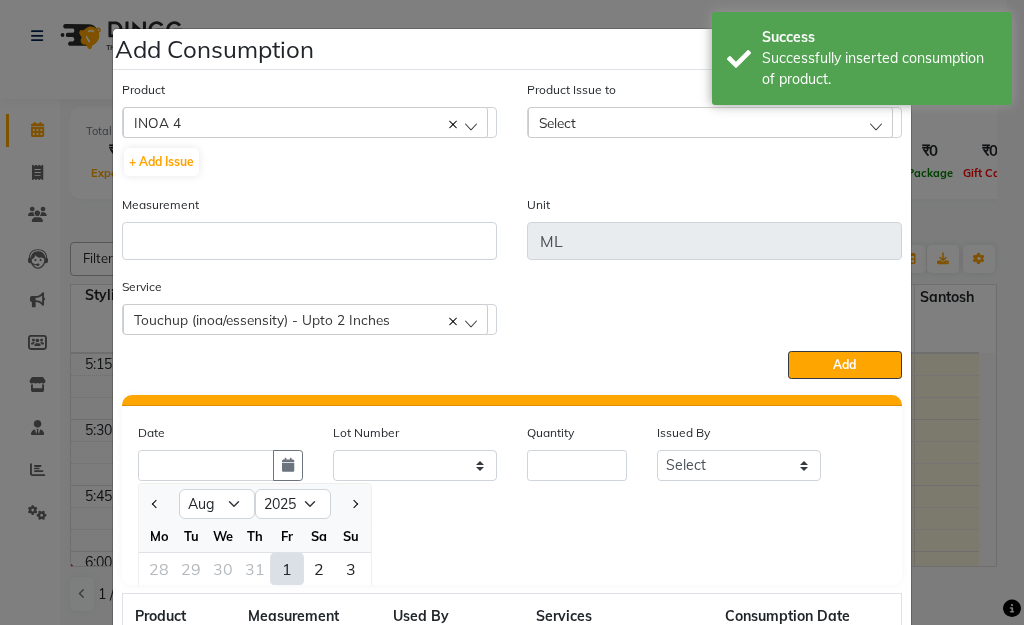 click on "1" 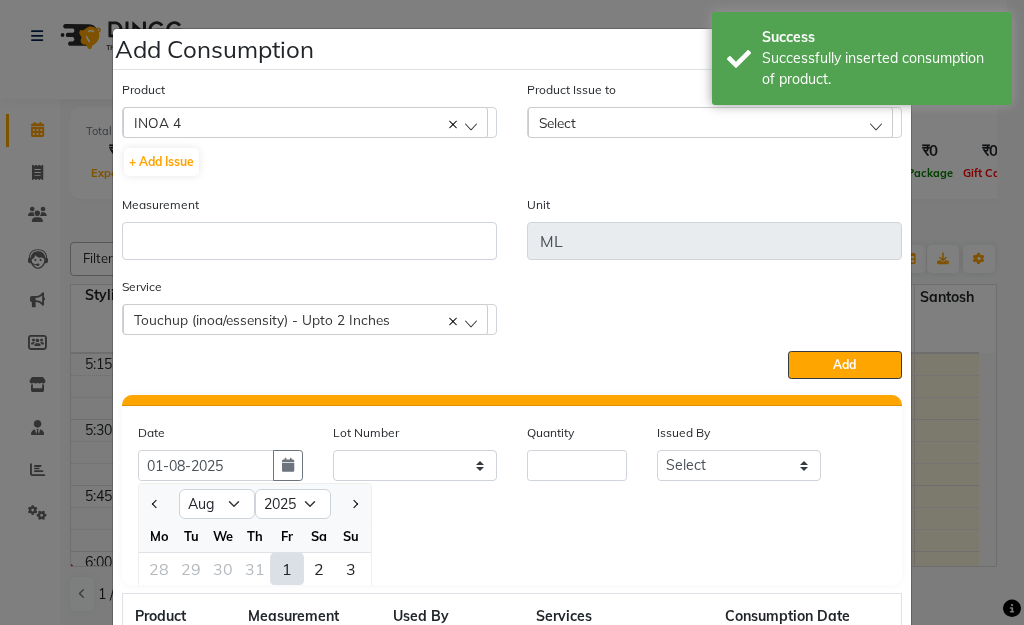 scroll, scrollTop: 0, scrollLeft: 0, axis: both 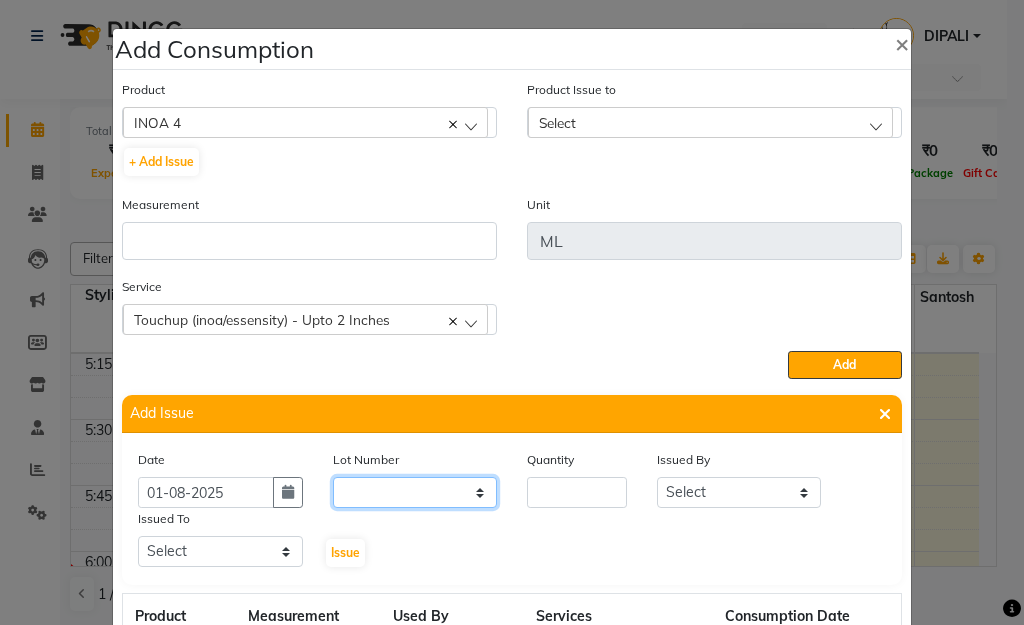 drag, startPoint x: 370, startPoint y: 496, endPoint x: 385, endPoint y: 506, distance: 18.027756 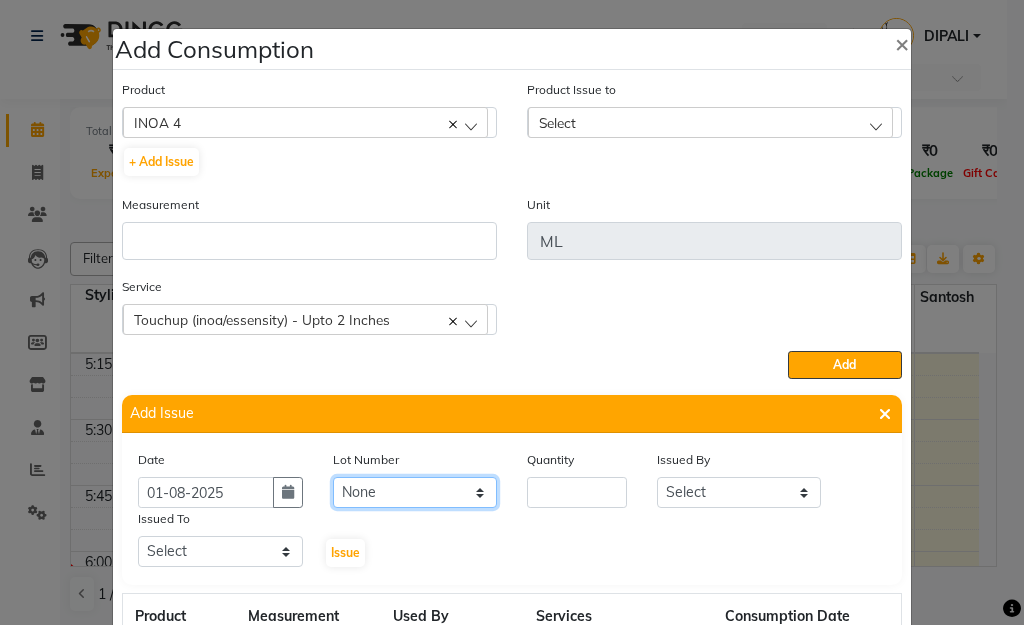 click on "None" 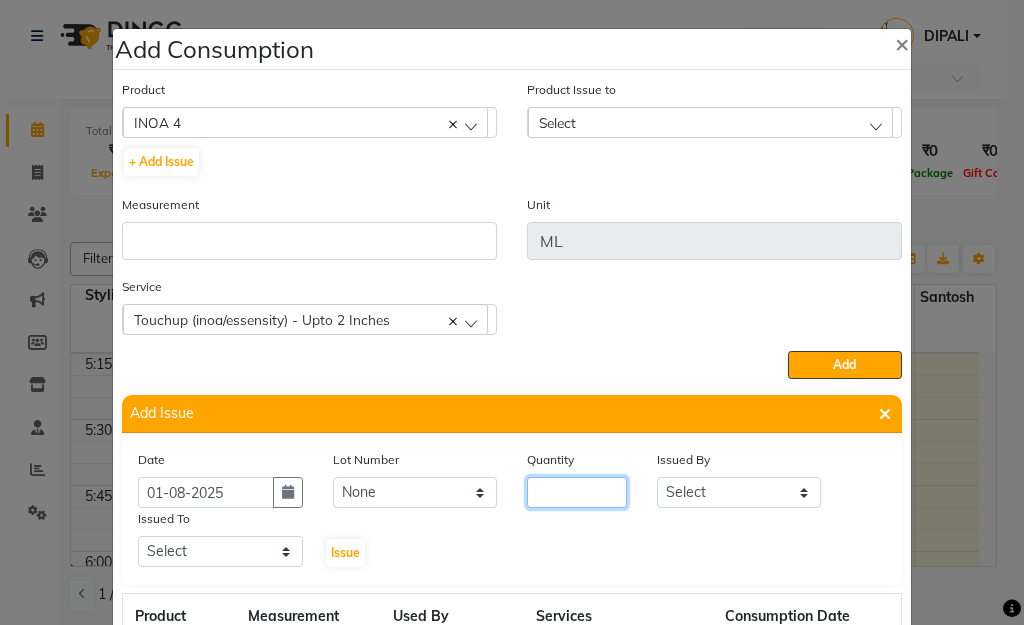 click 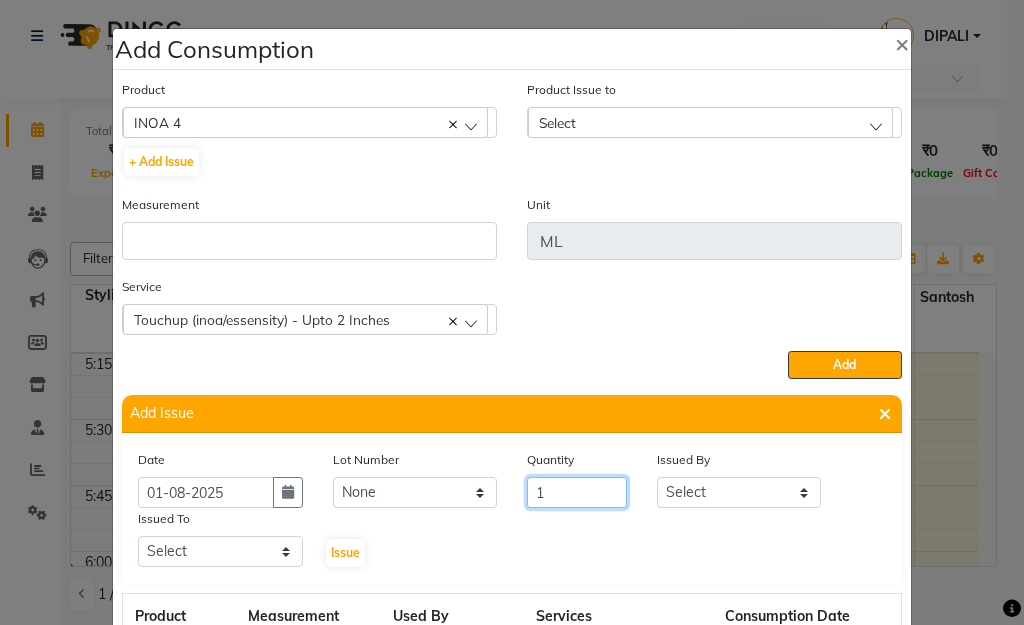 type on "1" 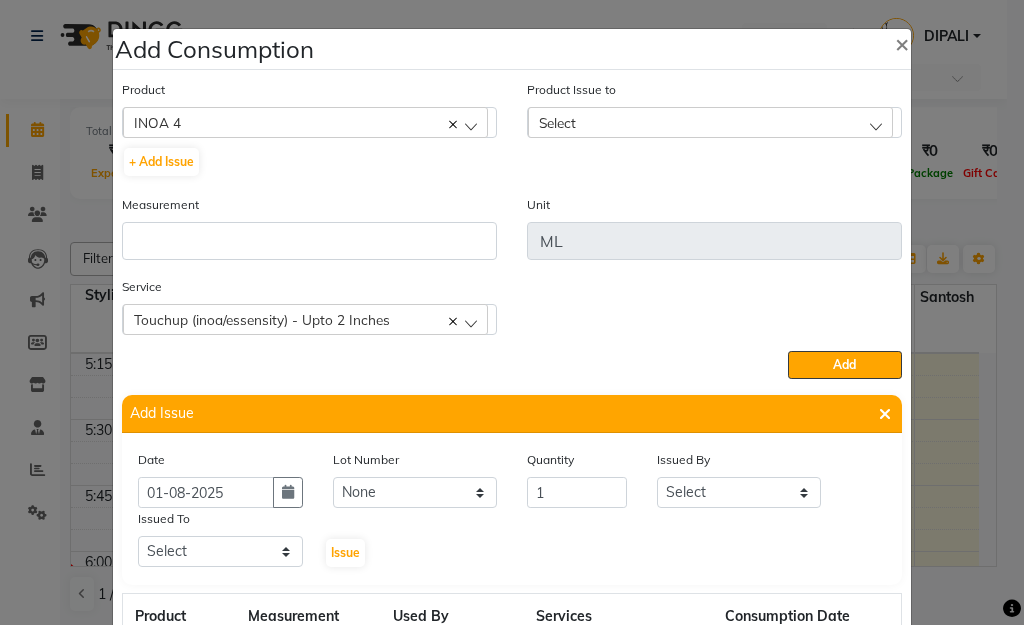 drag, startPoint x: 656, startPoint y: 469, endPoint x: 687, endPoint y: 477, distance: 32.01562 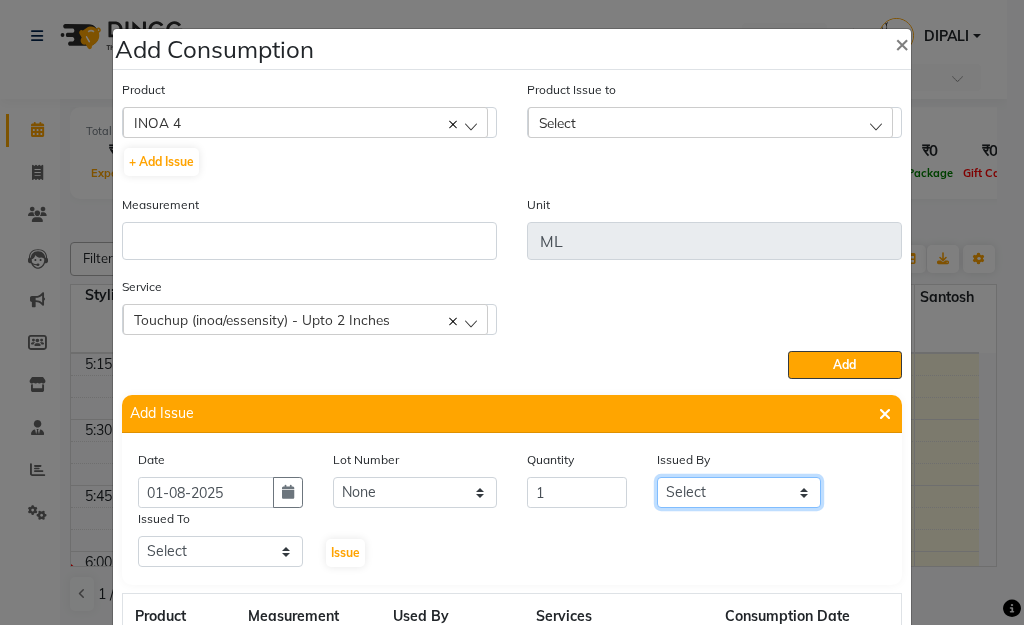 drag, startPoint x: 688, startPoint y: 486, endPoint x: 698, endPoint y: 481, distance: 11.18034 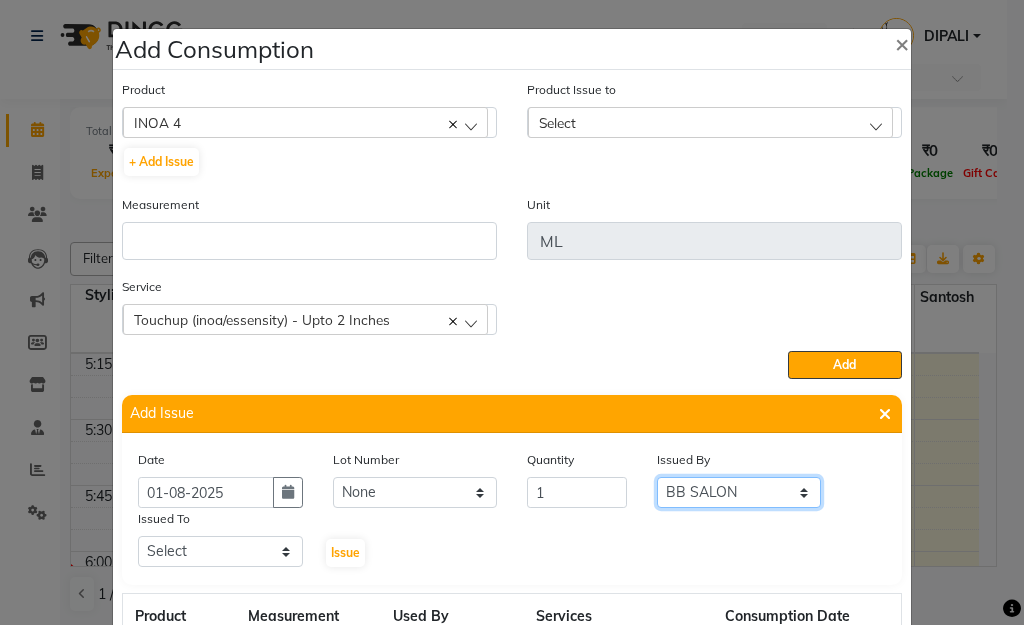 click on "Select BB SALON DIPALI EKTA FARMAN GOUSIYA SHAIKH MANGESH TAVARE Nazim Shaikh Rupesh Chavan Sanjay Pawar santosh SHILPA YADAV TANIYA WILSON" 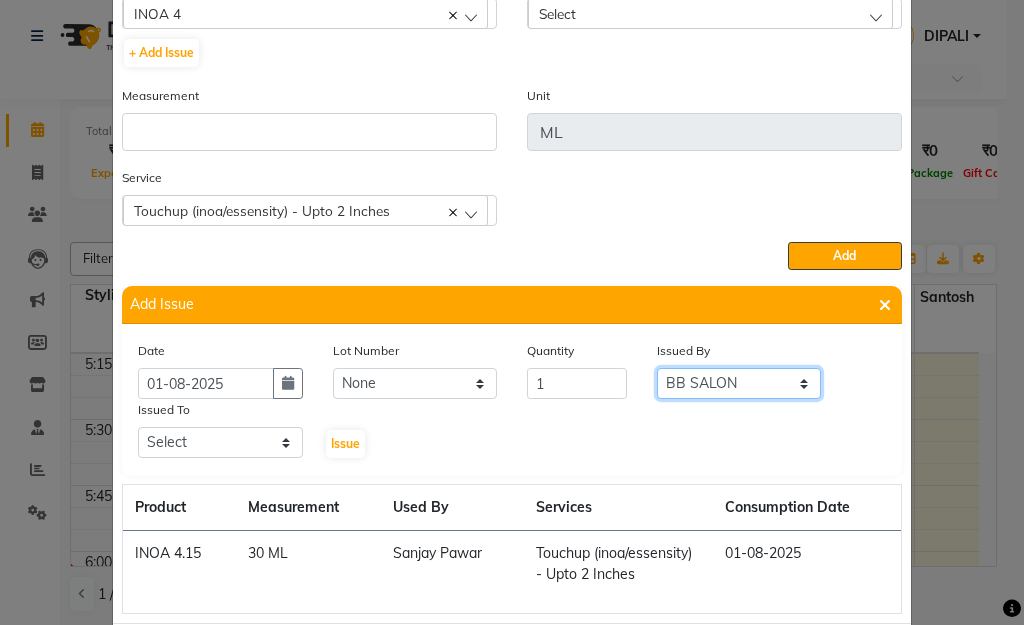 scroll, scrollTop: 208, scrollLeft: 0, axis: vertical 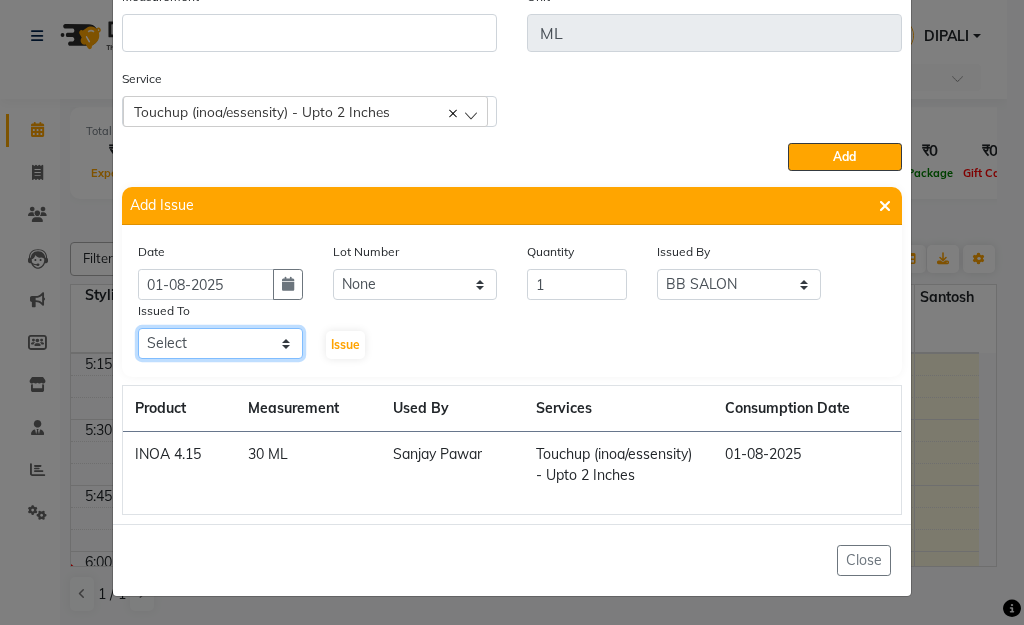 click on "Select BB SALON DIPALI EKTA FARMAN GOUSIYA SHAIKH MANGESH TAVARE Nazim Shaikh Rupesh Chavan Sanjay Pawar santosh SHILPA YADAV TANIYA WILSON" 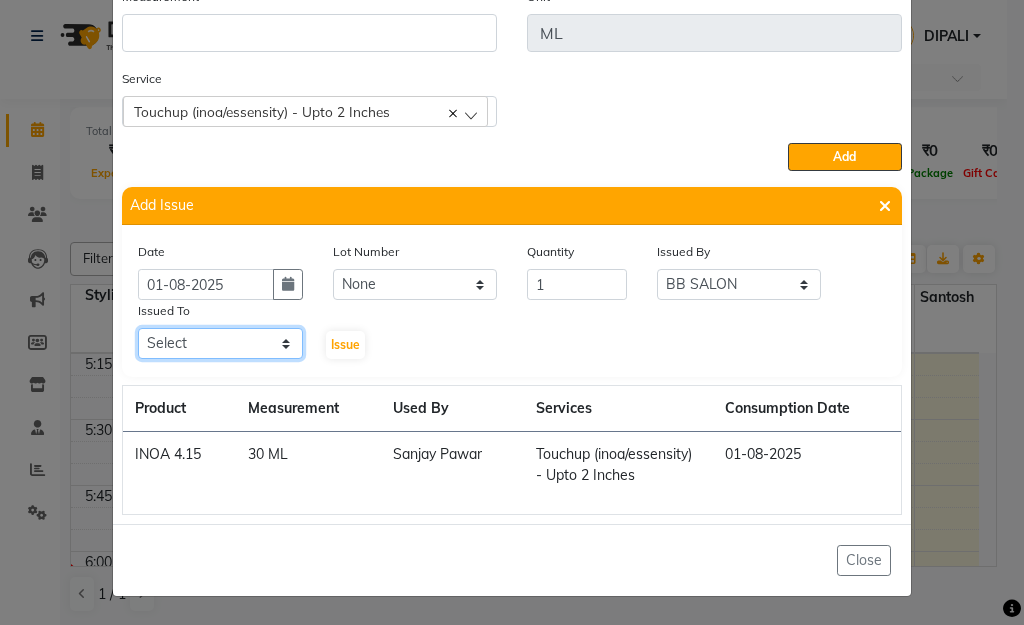 select on "83660" 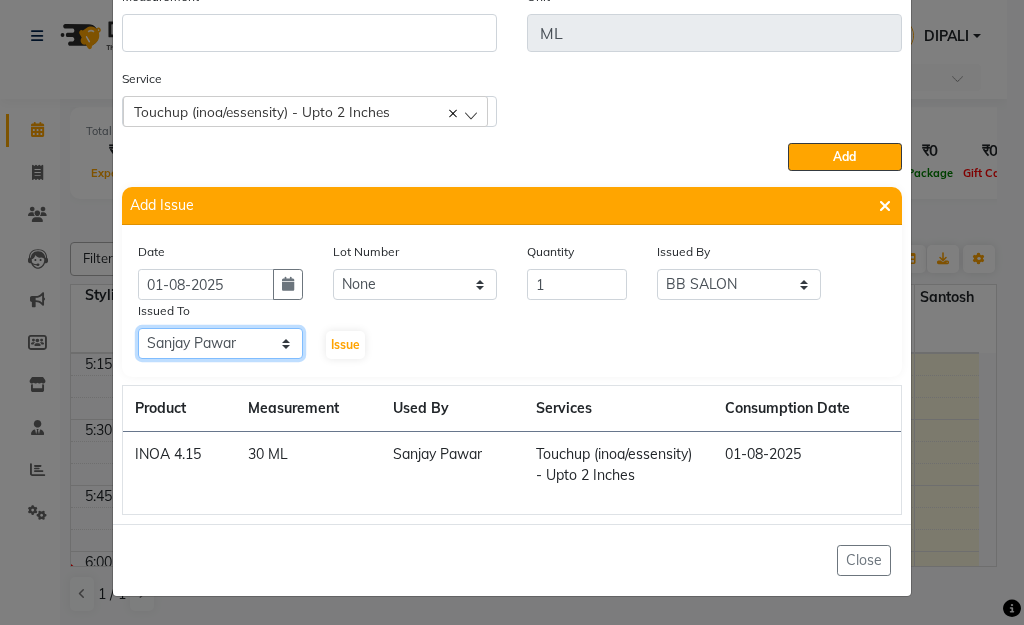 click on "Select BB SALON DIPALI EKTA FARMAN GOUSIYA SHAIKH MANGESH TAVARE Nazim Shaikh Rupesh Chavan Sanjay Pawar santosh SHILPA YADAV TANIYA WILSON" 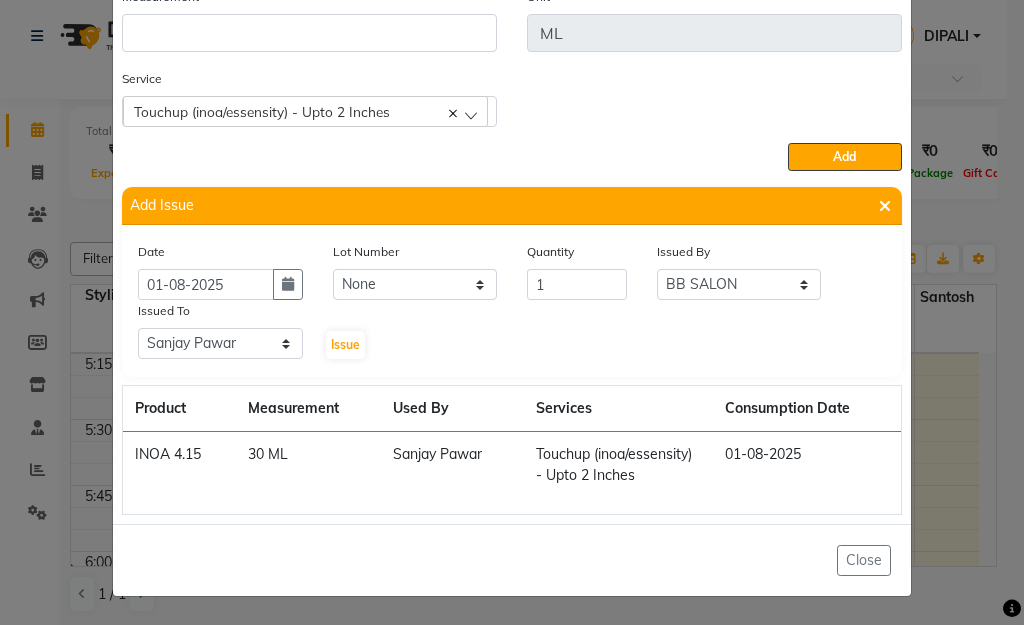 click on "Service  Touchup (inoa/essensity) - Upto 2 Inches  Touchup (inoa/essensity) - Upto 2 Inches" 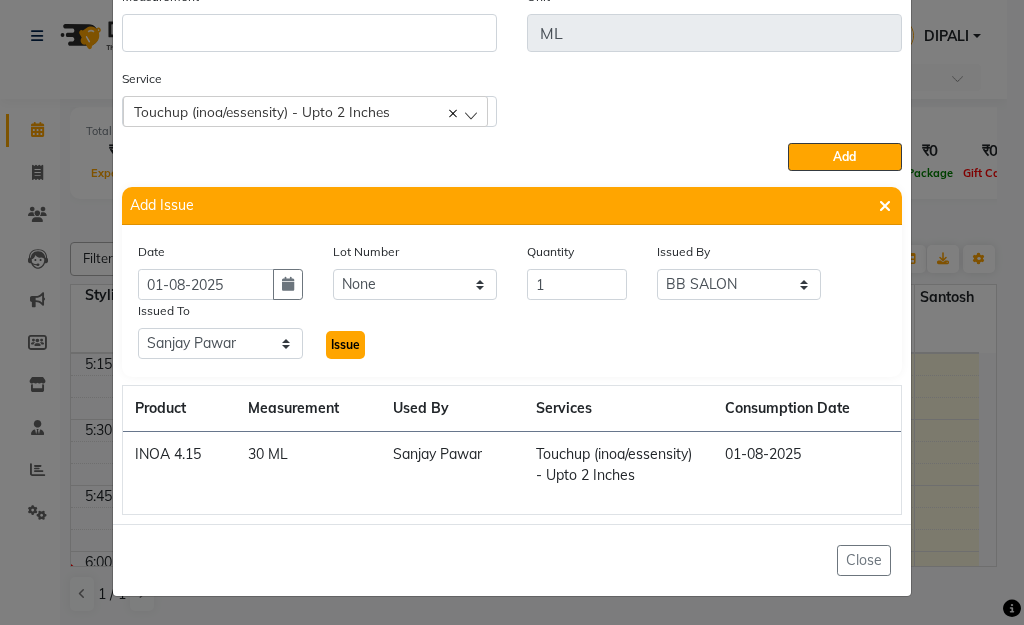 click on "Issue" 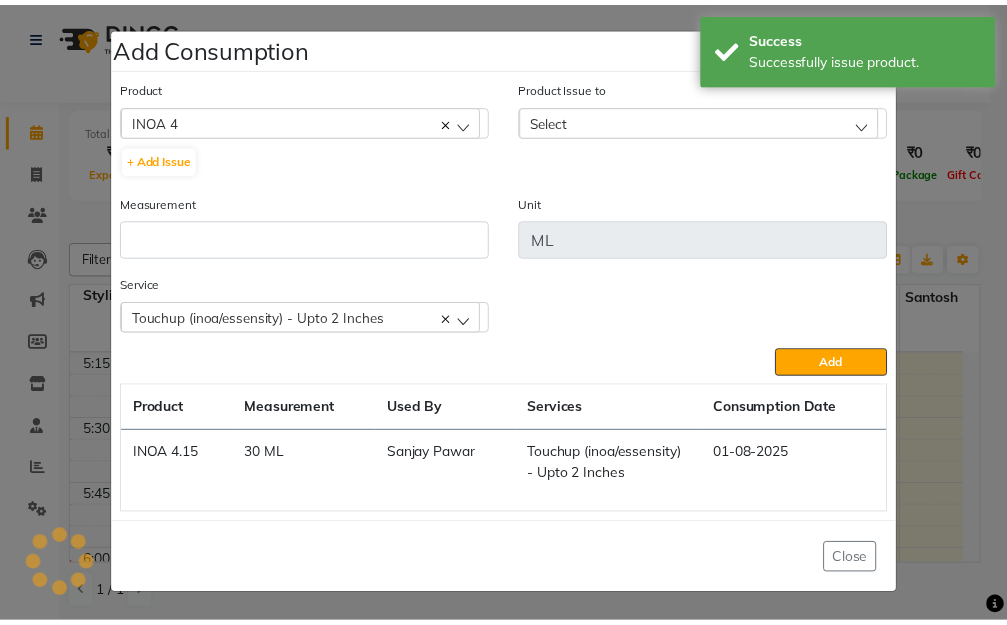 scroll, scrollTop: 0, scrollLeft: 0, axis: both 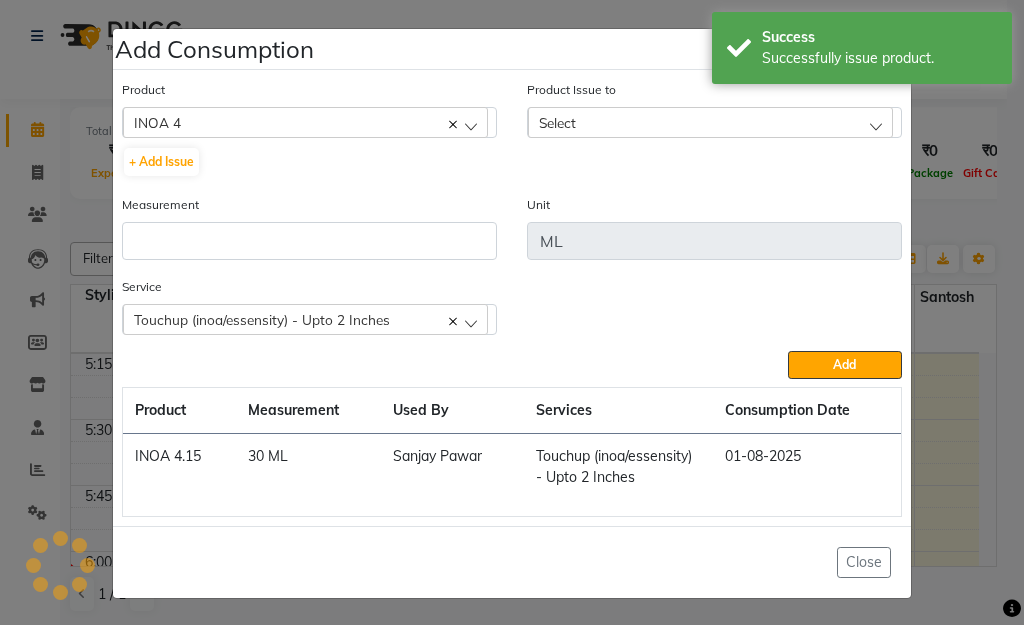 click on "Select" 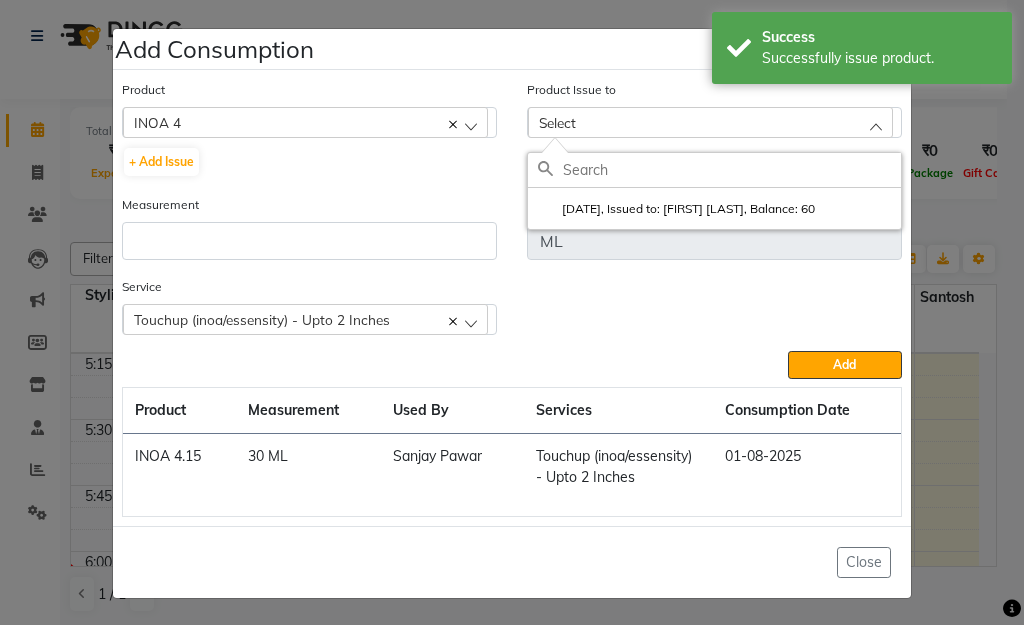click on "2025-08-01, Issued to: Sanjay Pawar, Balance: 60" 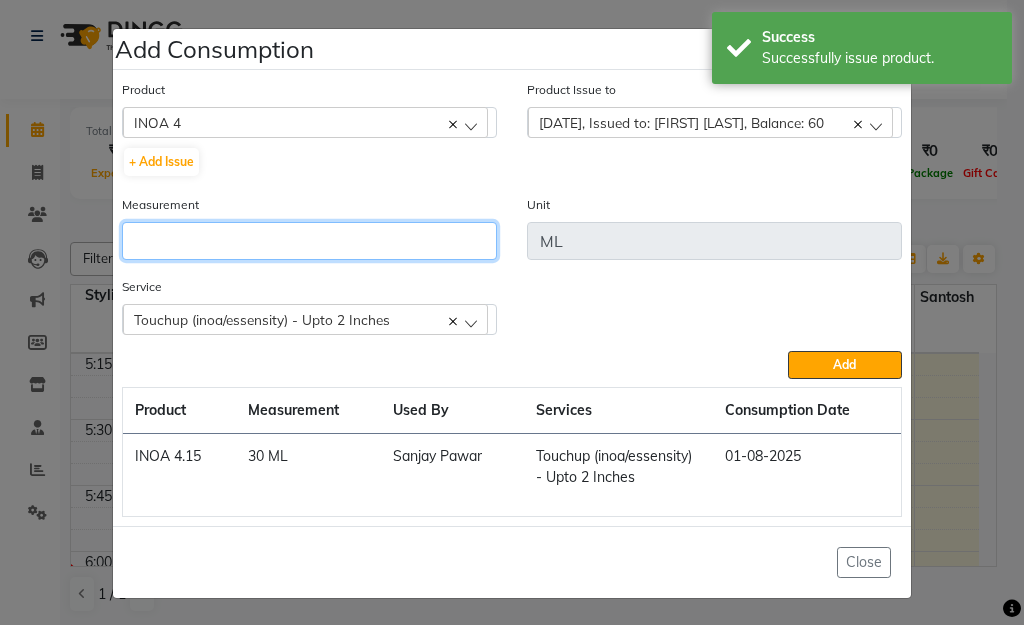 click 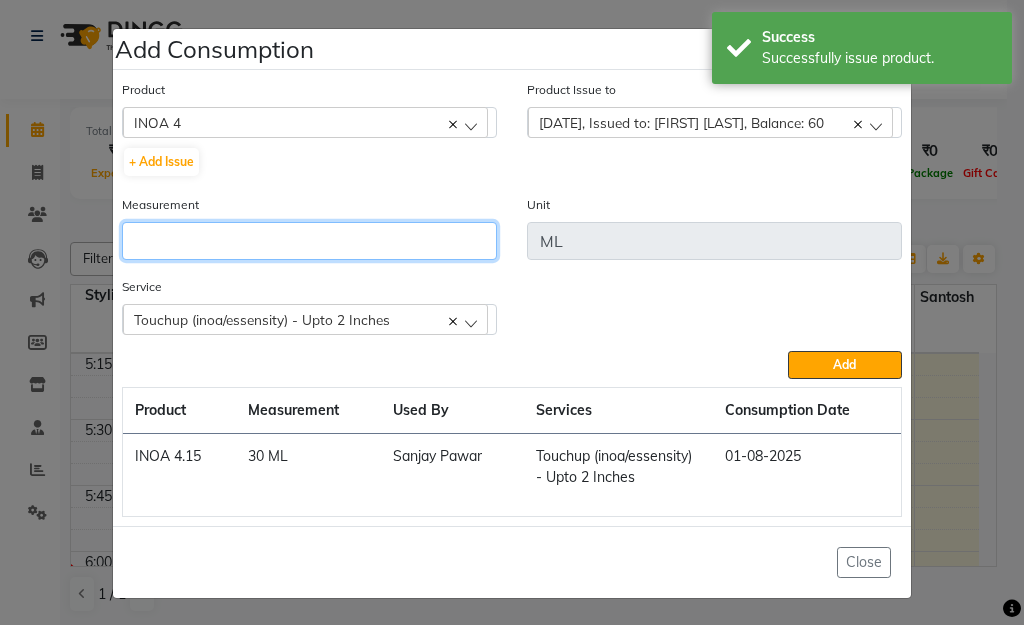 type on "5" 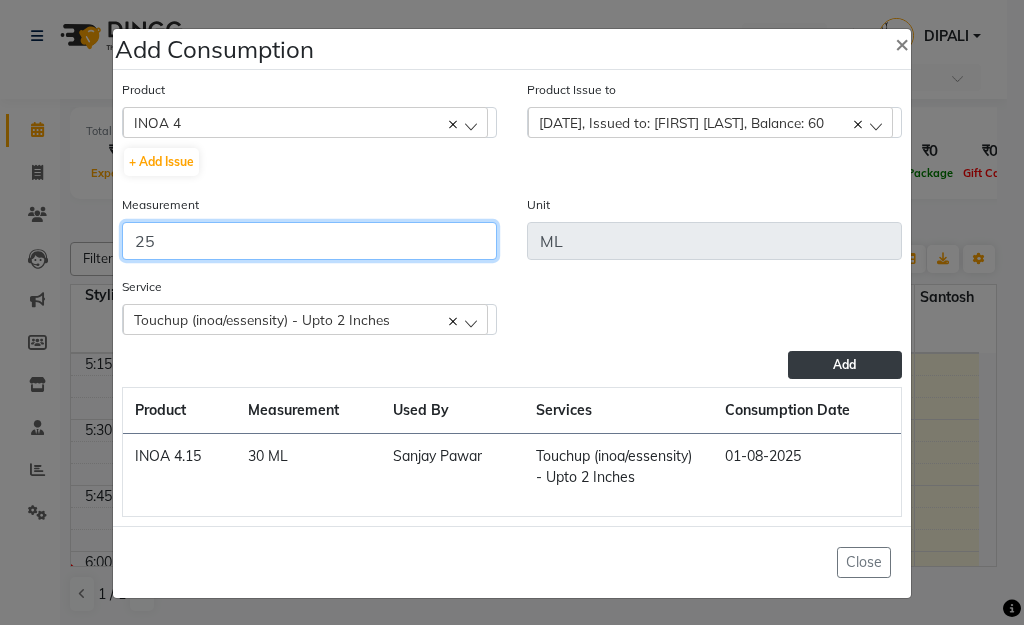 type on "25" 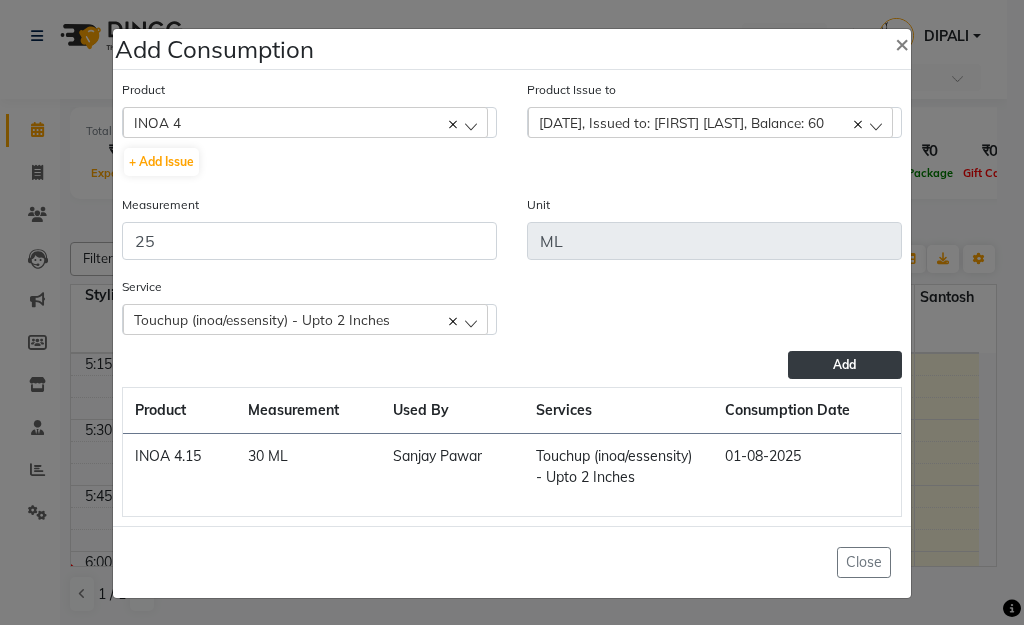click on "Add" 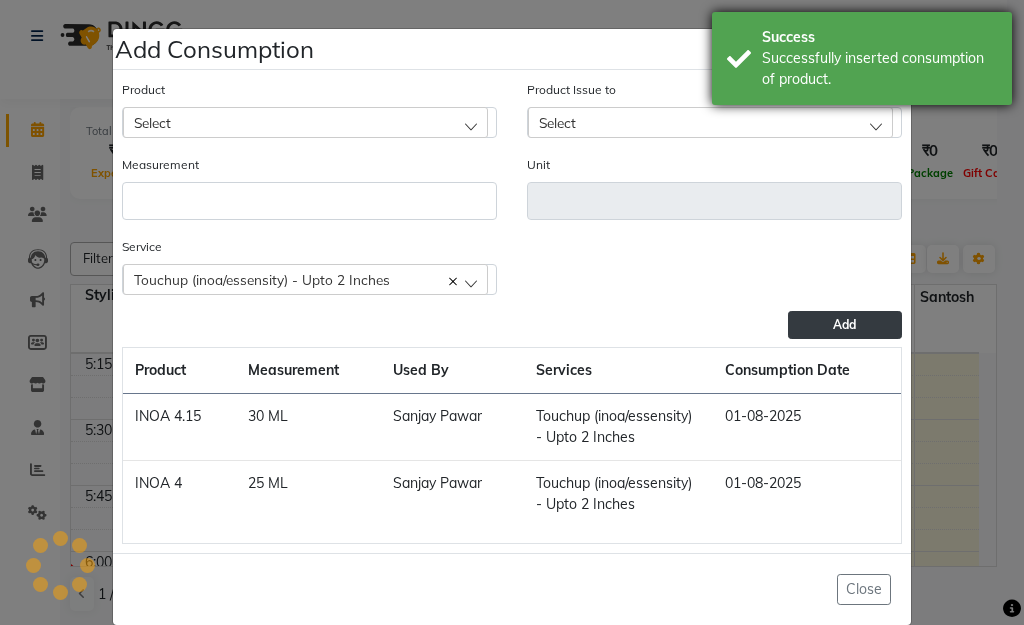 click on "Success   Successfully inserted consumption of product." at bounding box center [862, 58] 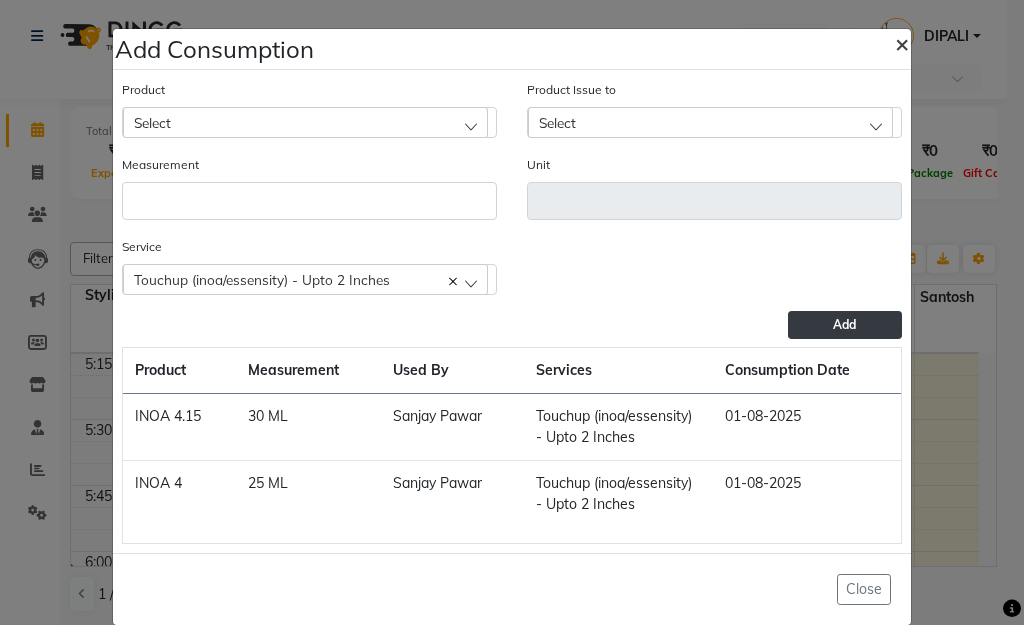 click on "×" 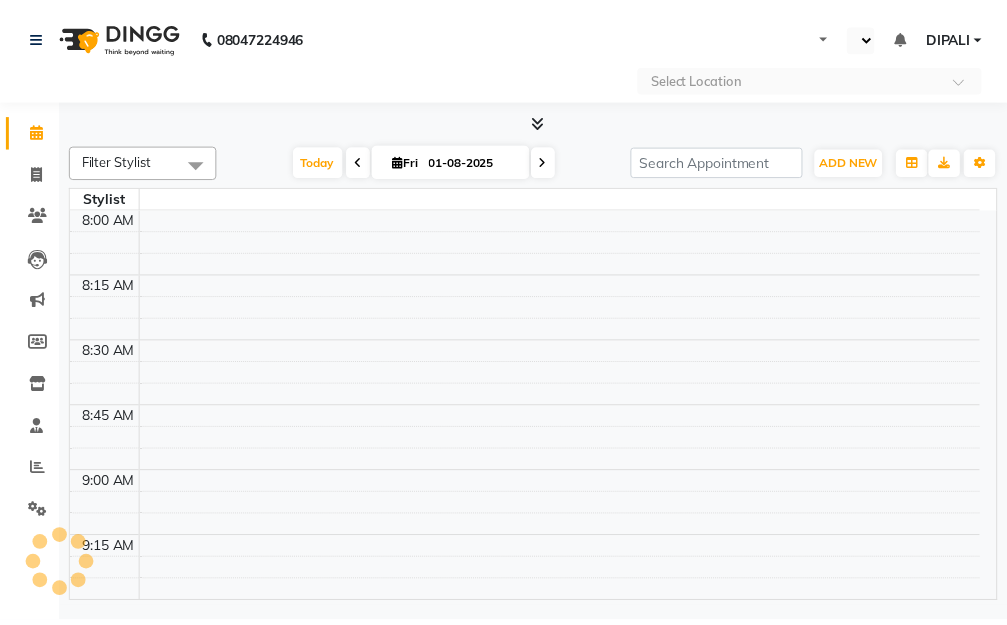scroll, scrollTop: 0, scrollLeft: 0, axis: both 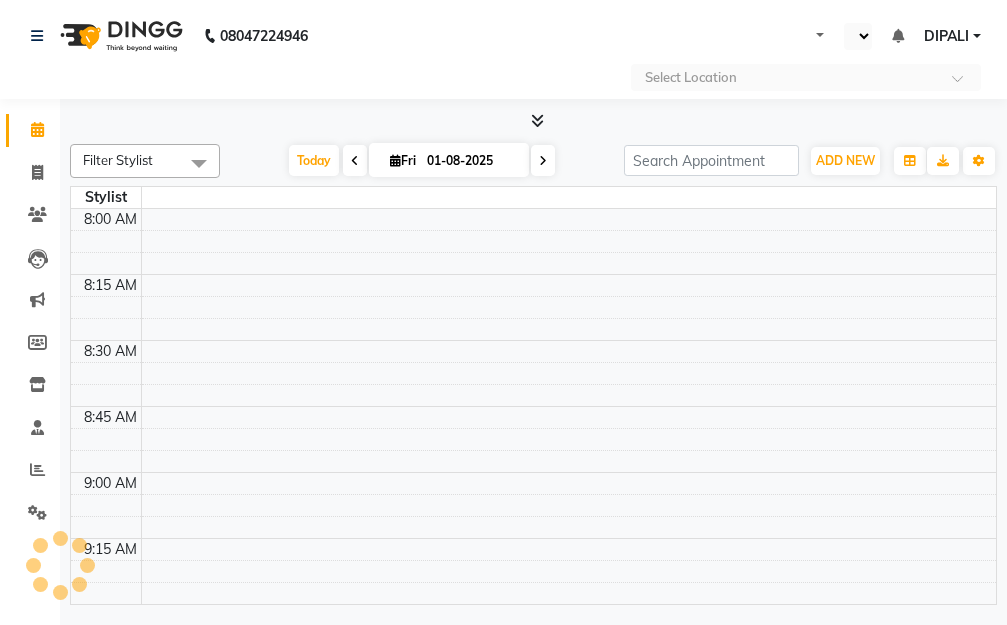 select on "en" 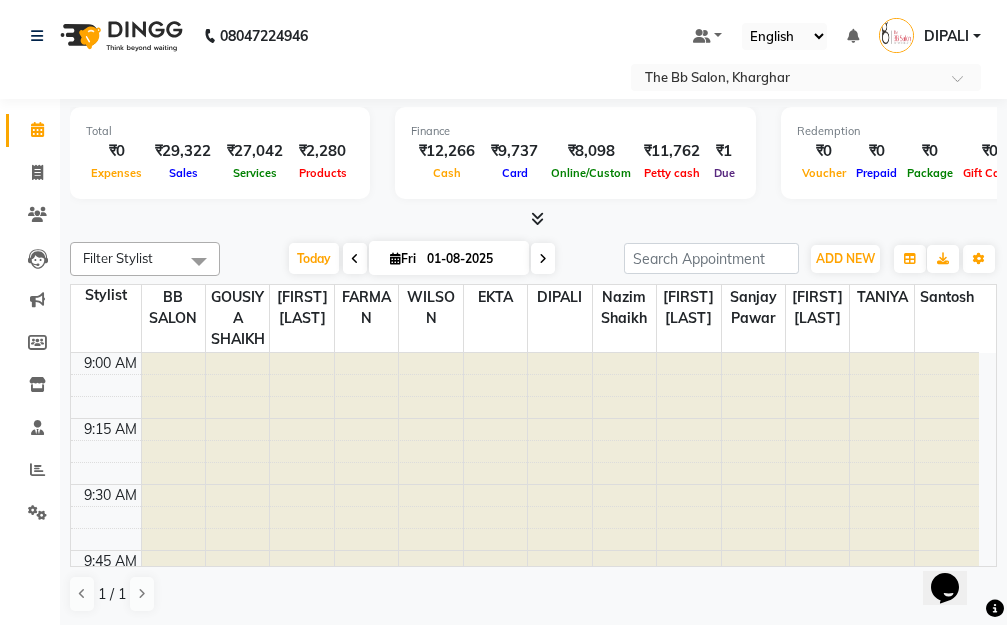 scroll, scrollTop: 0, scrollLeft: 0, axis: both 